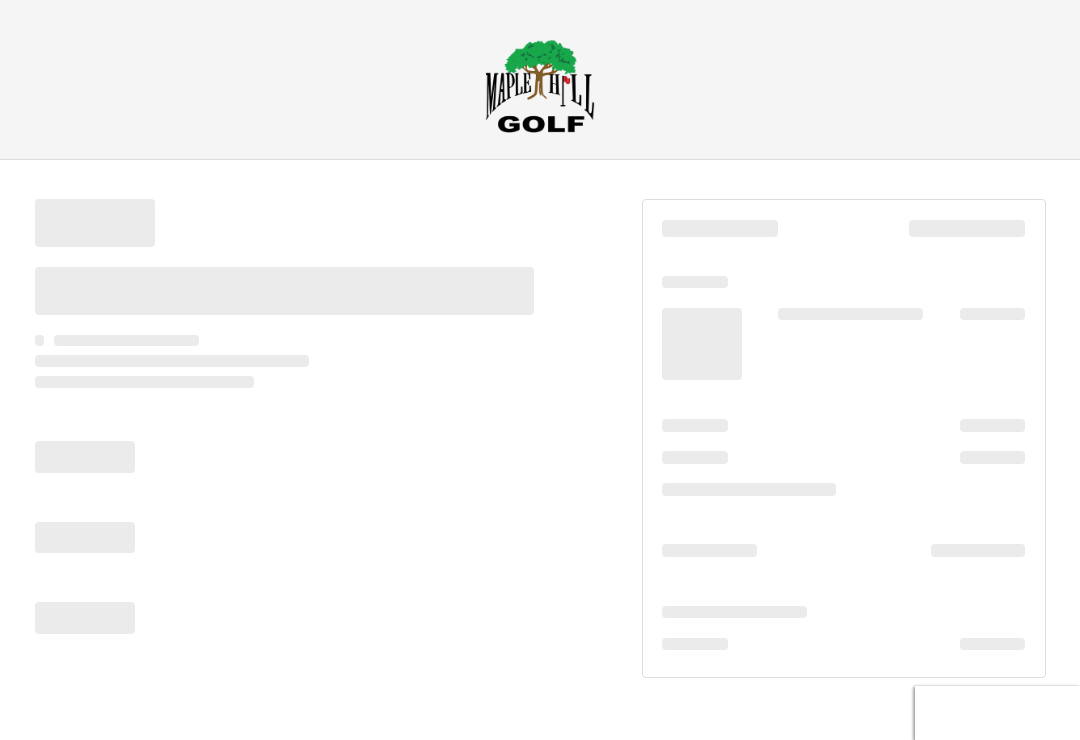 scroll, scrollTop: 0, scrollLeft: 0, axis: both 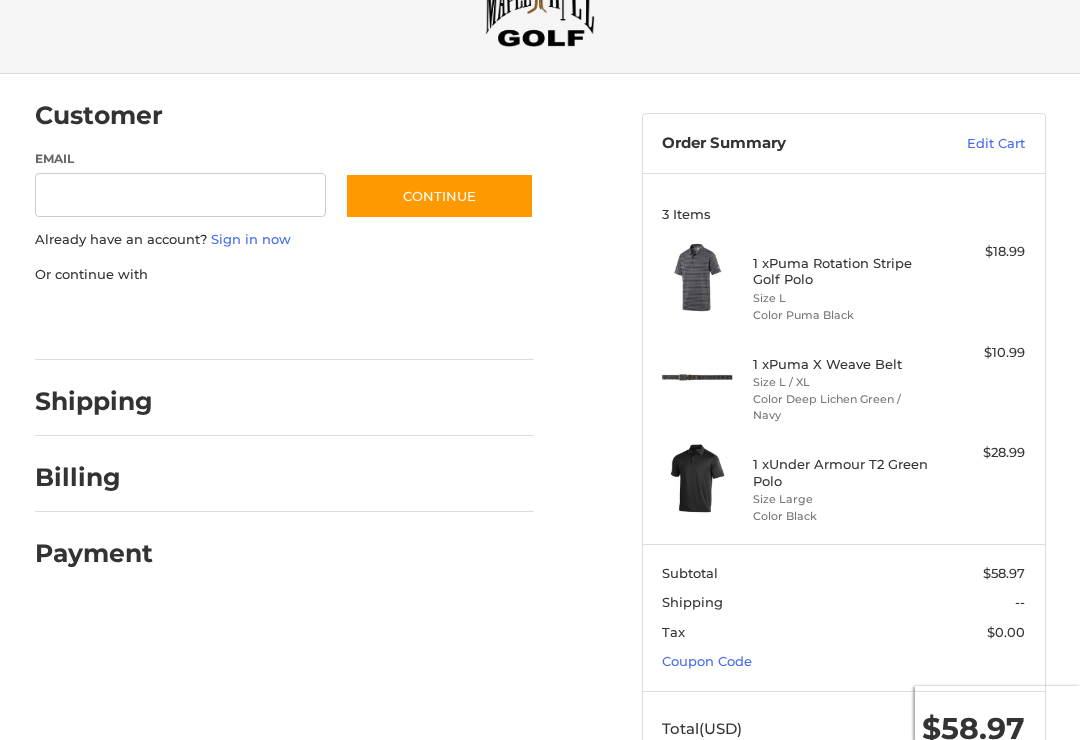 click on "Coupon Code" at bounding box center [707, 661] 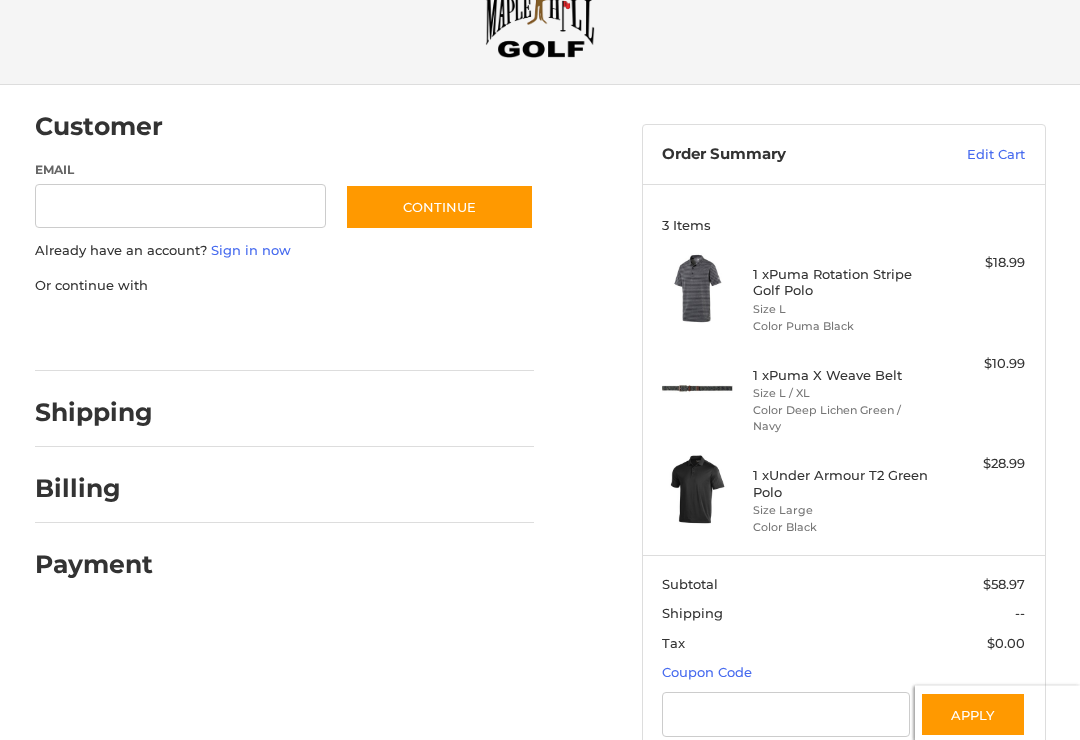 scroll, scrollTop: 0, scrollLeft: 0, axis: both 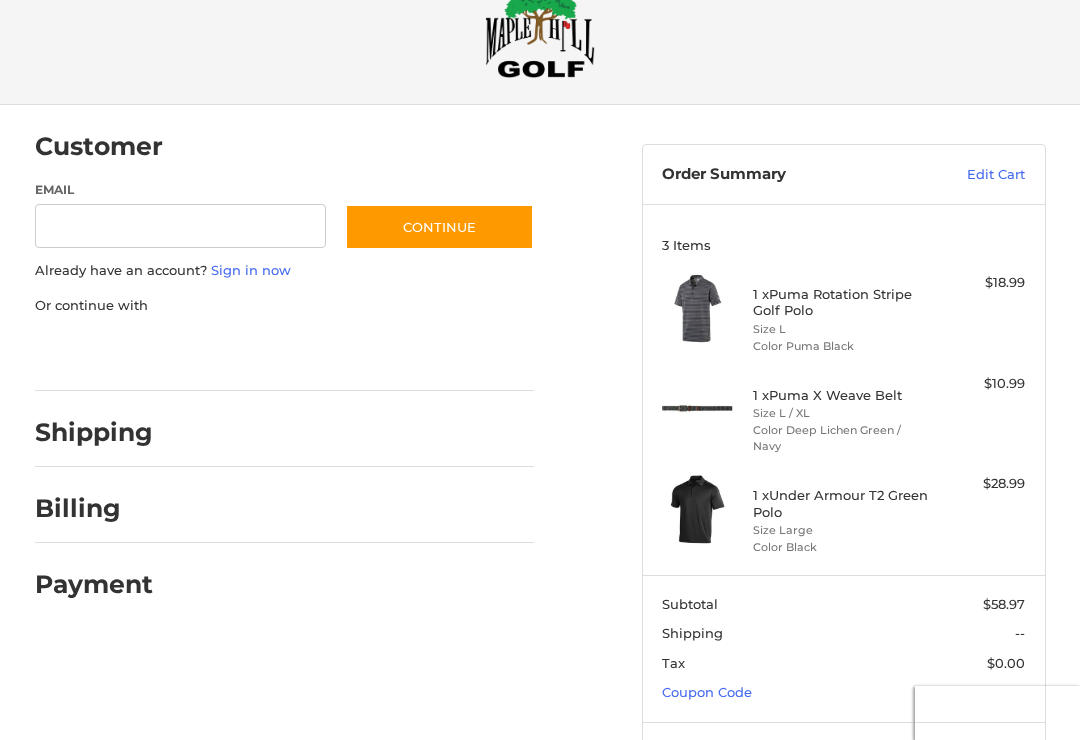 click on "Coupon Code" at bounding box center (707, 692) 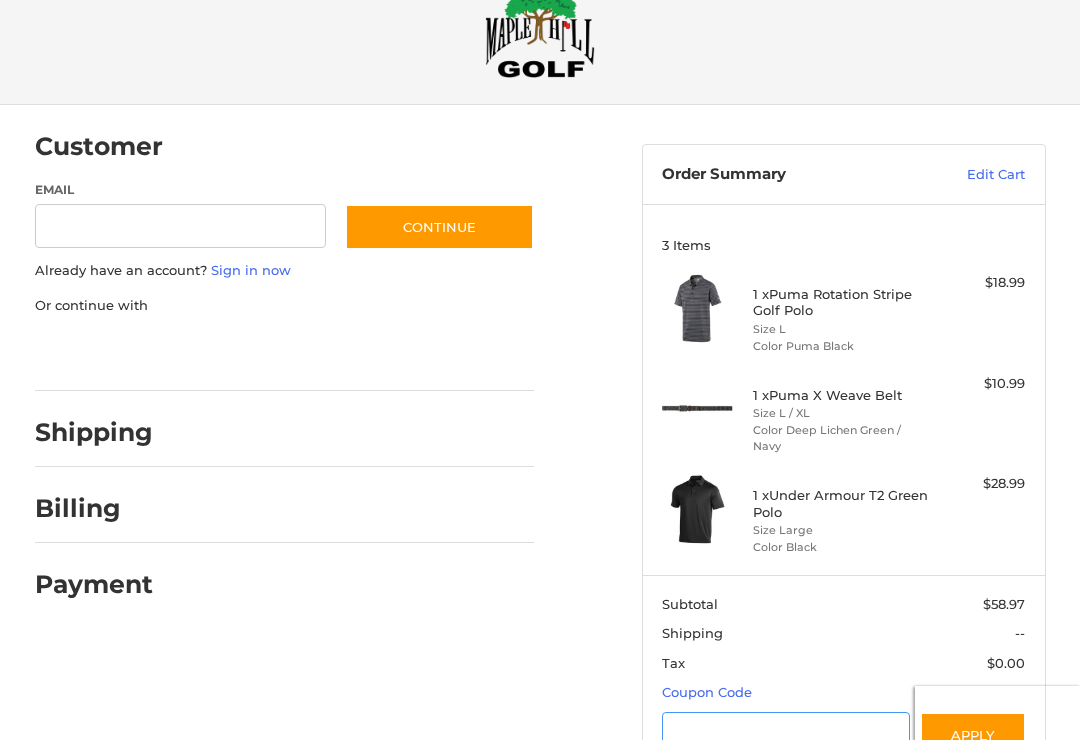 click at bounding box center [786, 734] 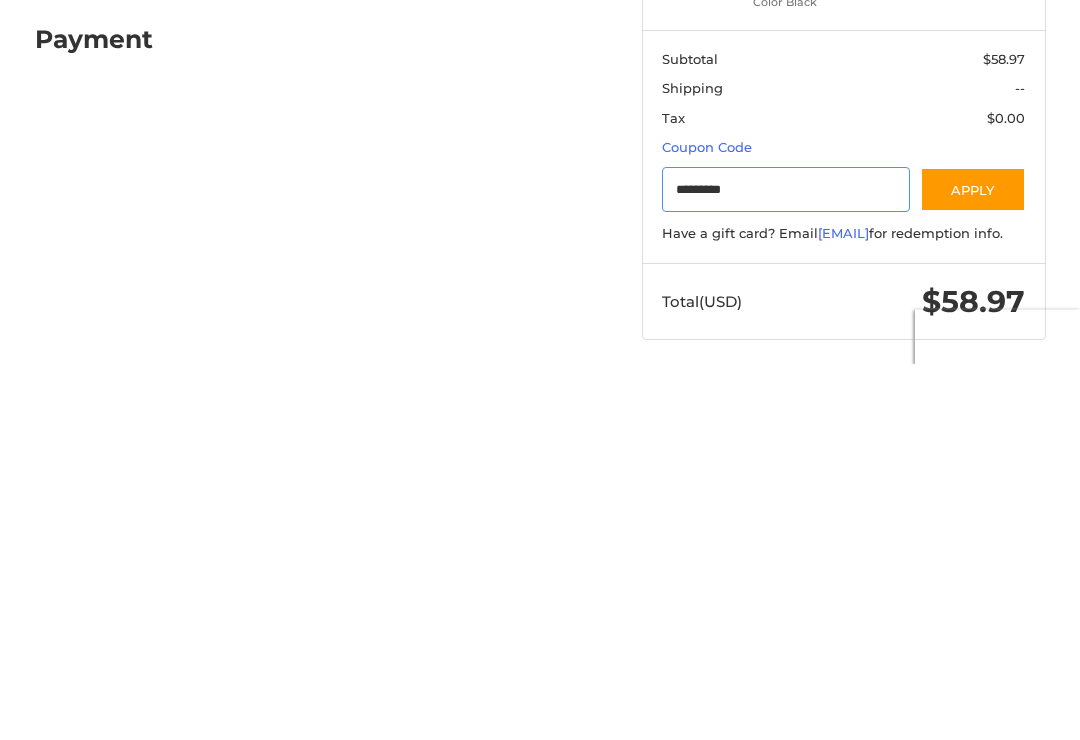 type on "*********" 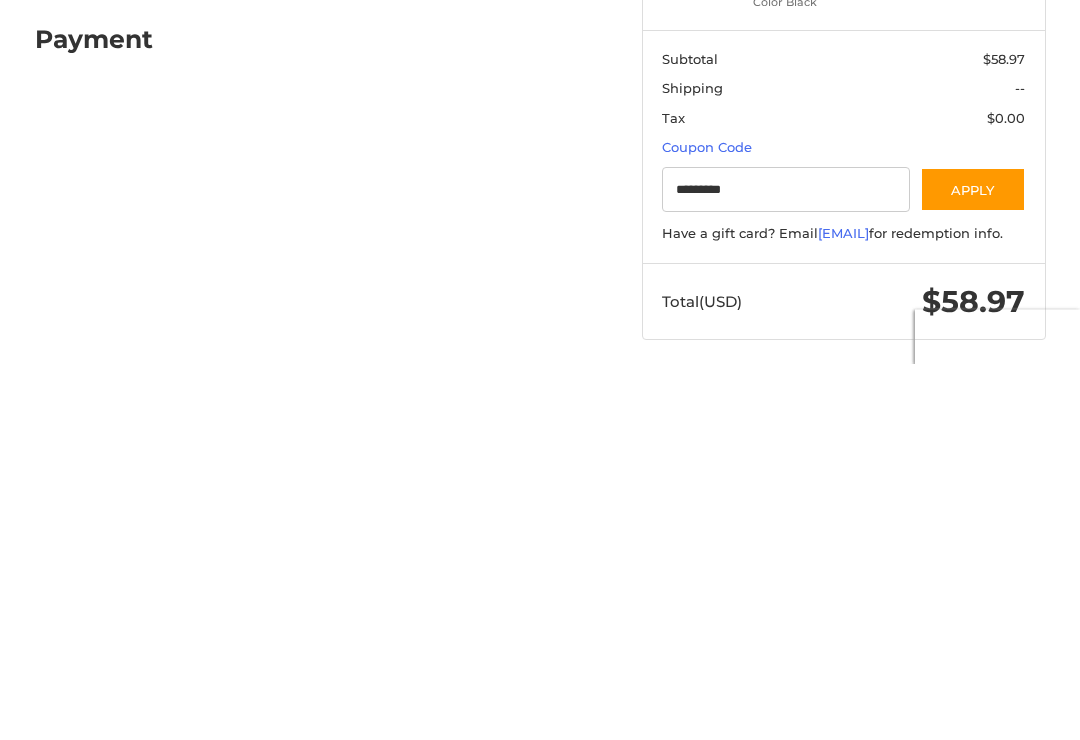 click on "Apply" at bounding box center [973, 566] 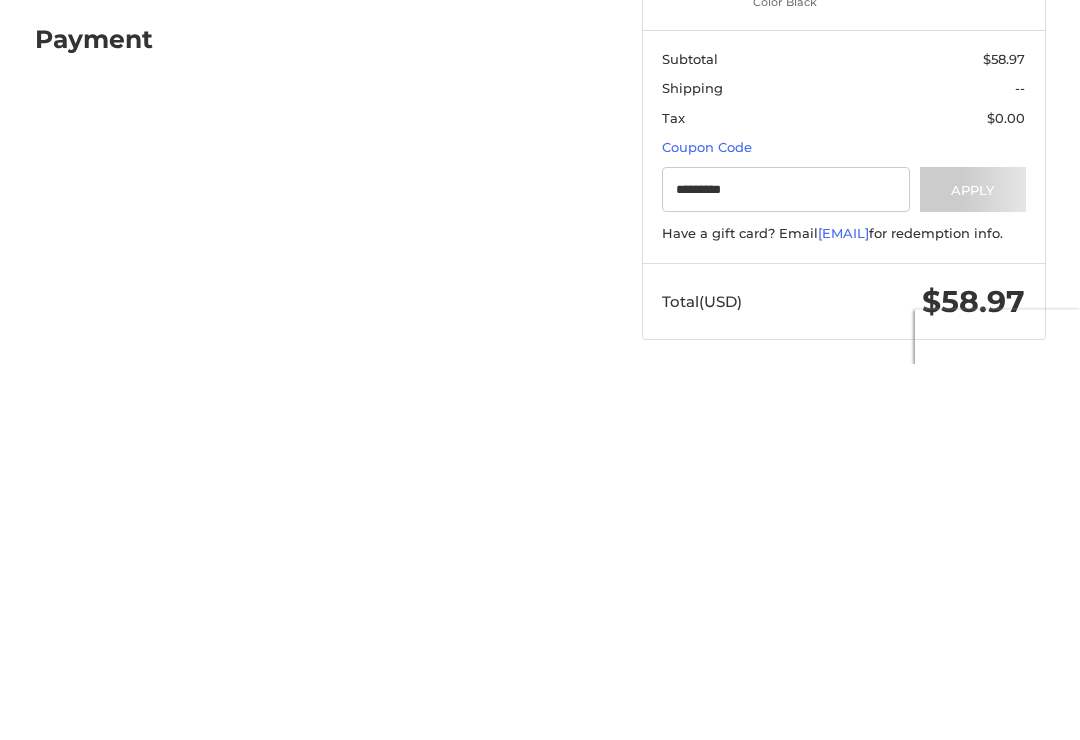 scroll, scrollTop: 219, scrollLeft: 0, axis: vertical 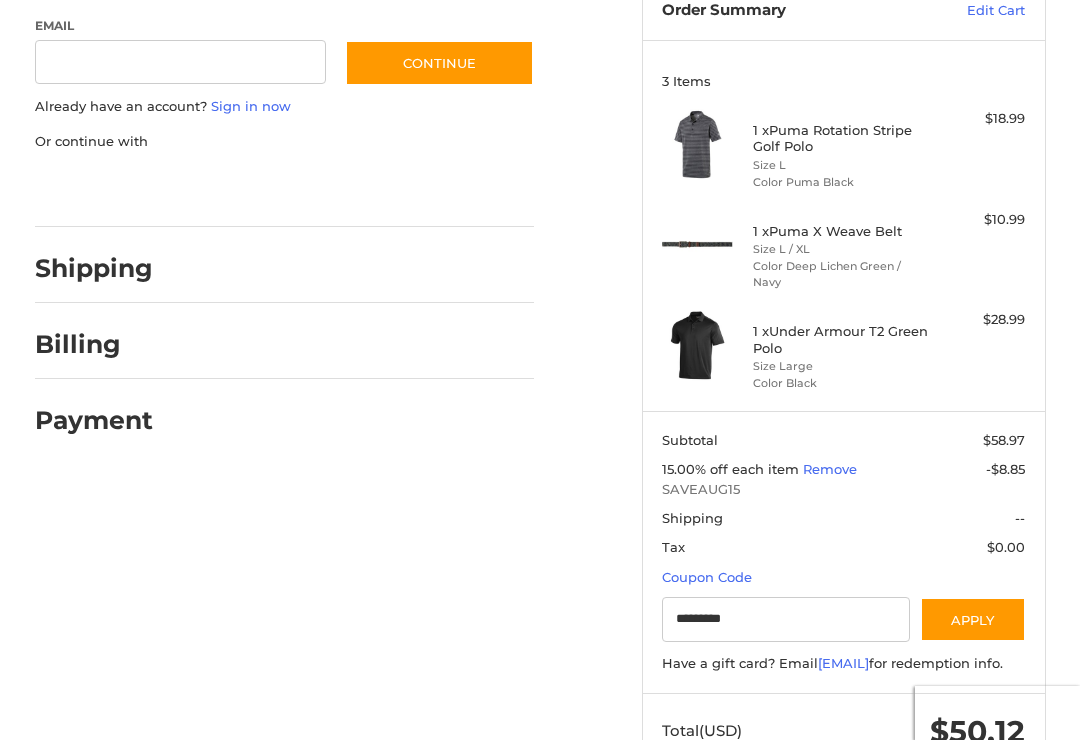 click on "Apply" at bounding box center (973, 619) 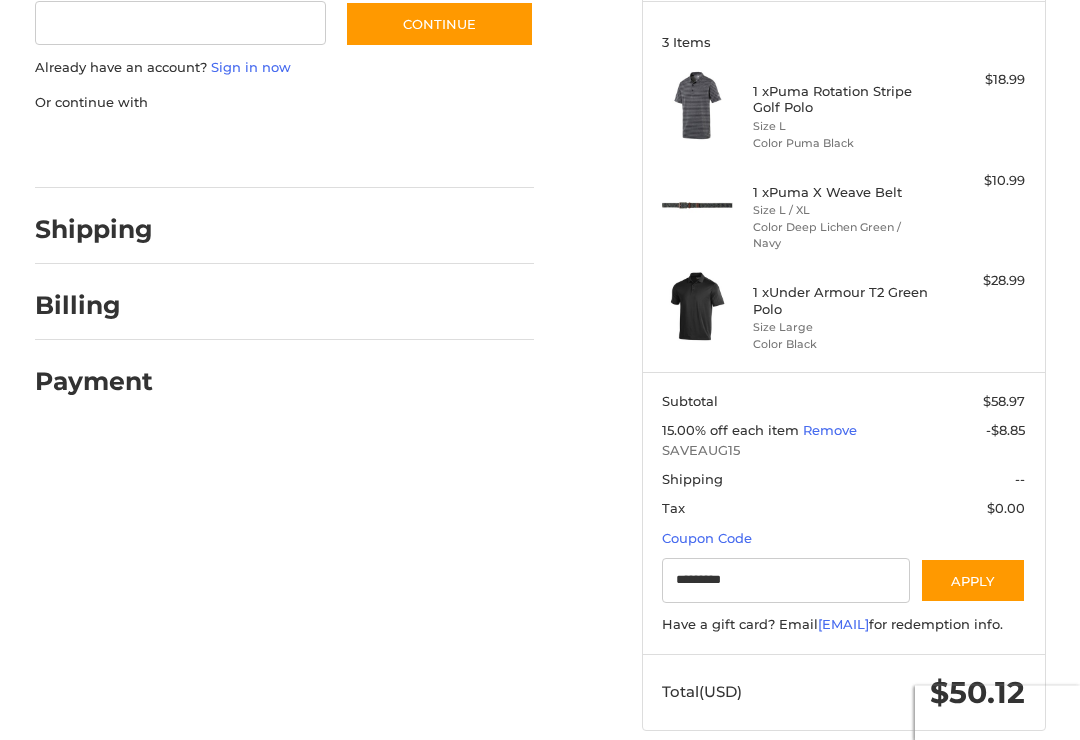 scroll, scrollTop: 260, scrollLeft: 0, axis: vertical 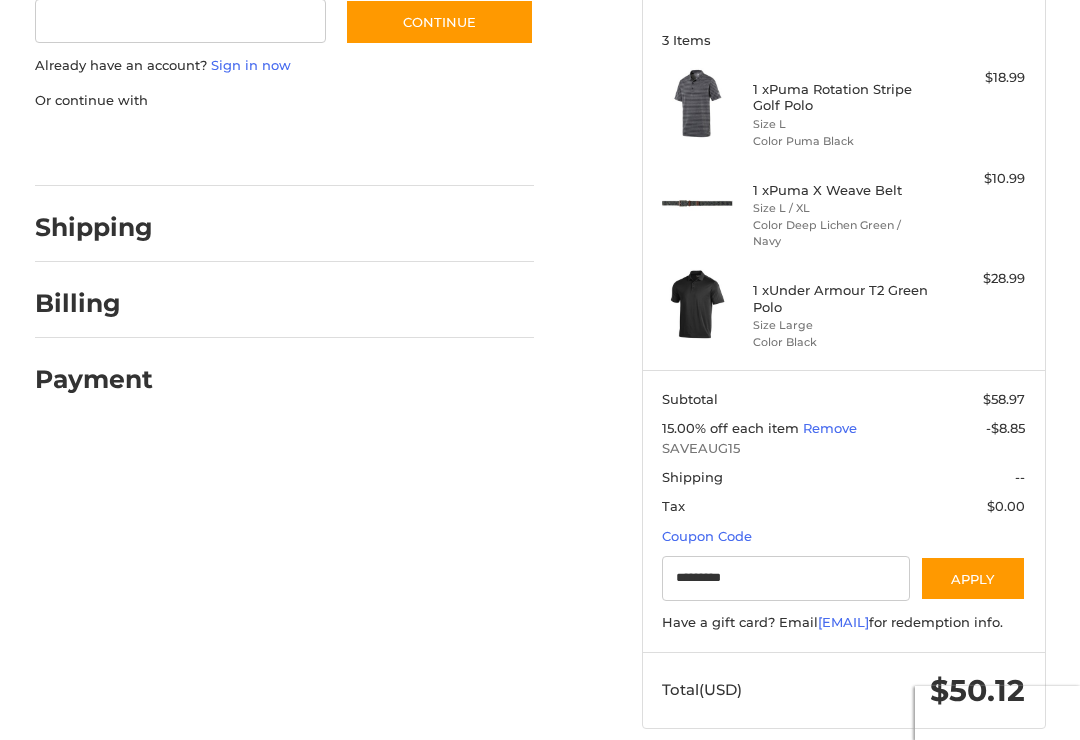 click on "Shipping" at bounding box center [94, 227] 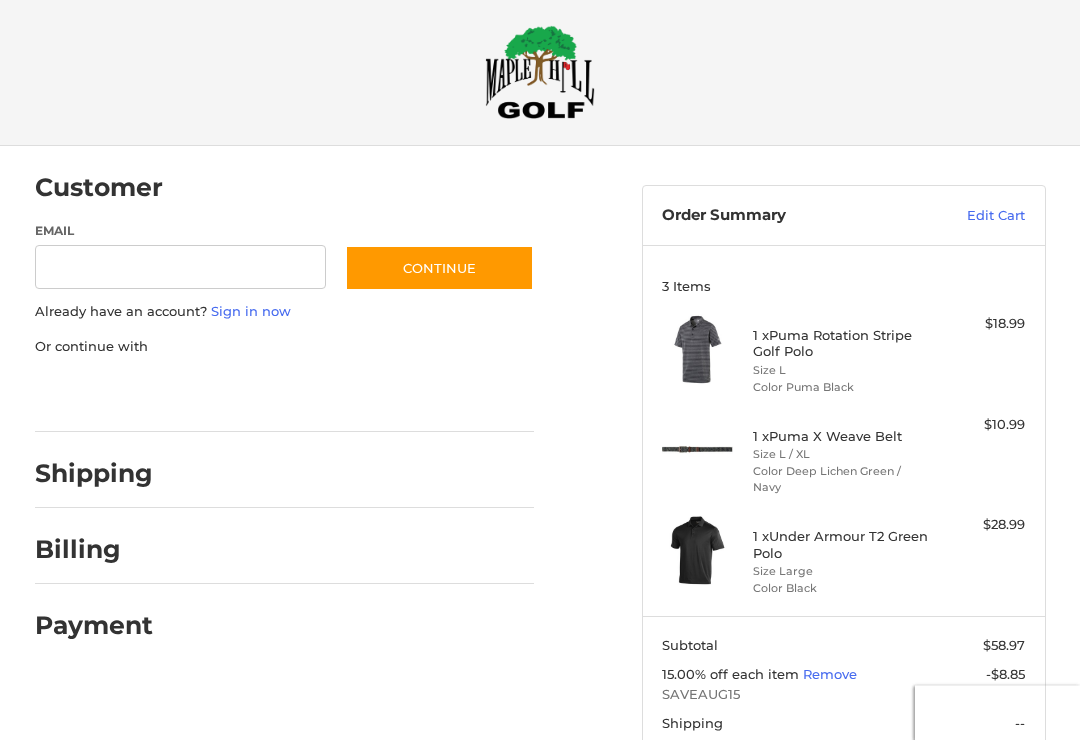 scroll, scrollTop: 14, scrollLeft: 0, axis: vertical 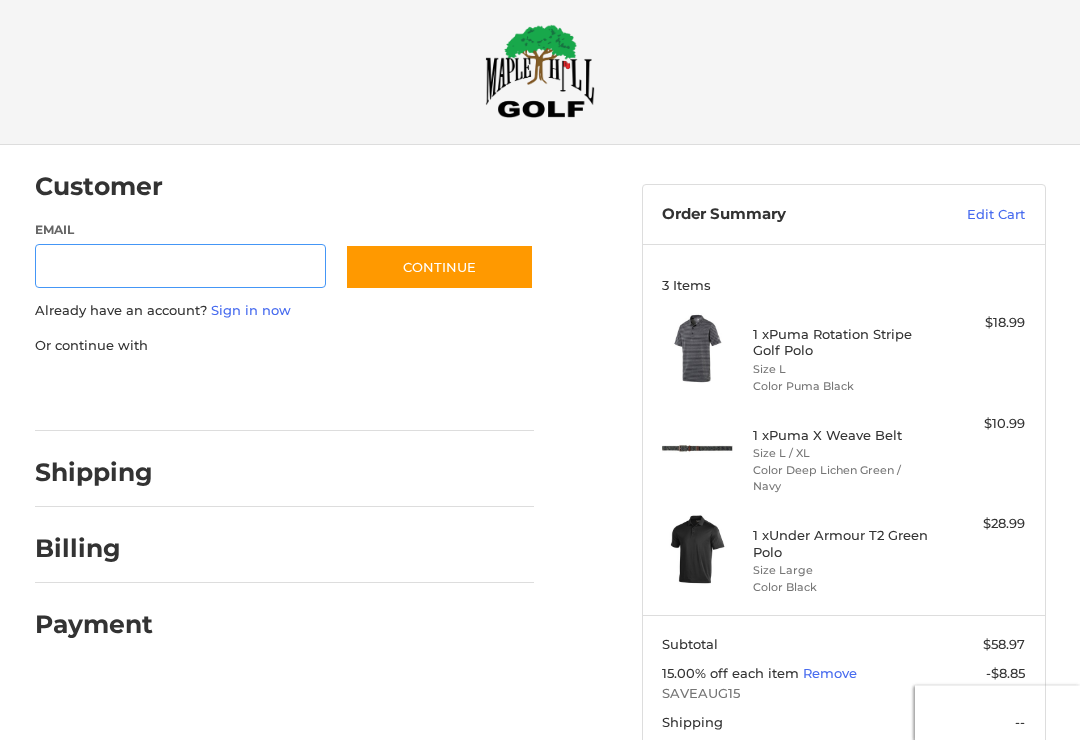 click on "Email" at bounding box center (180, 267) 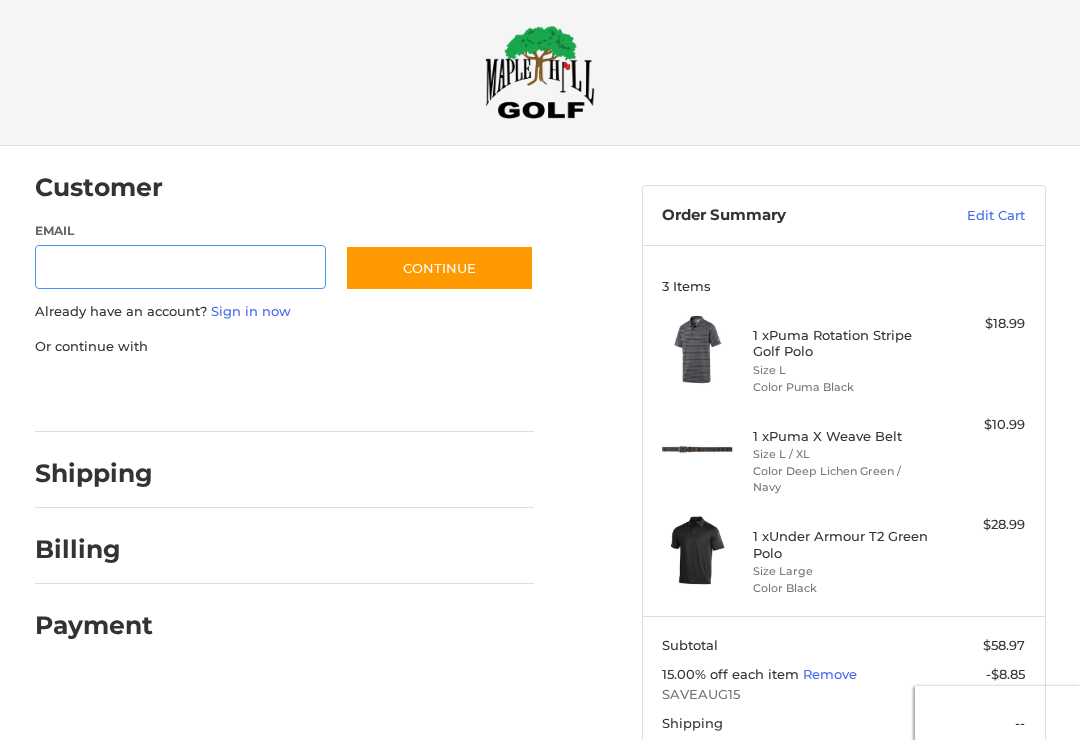 type on "**********" 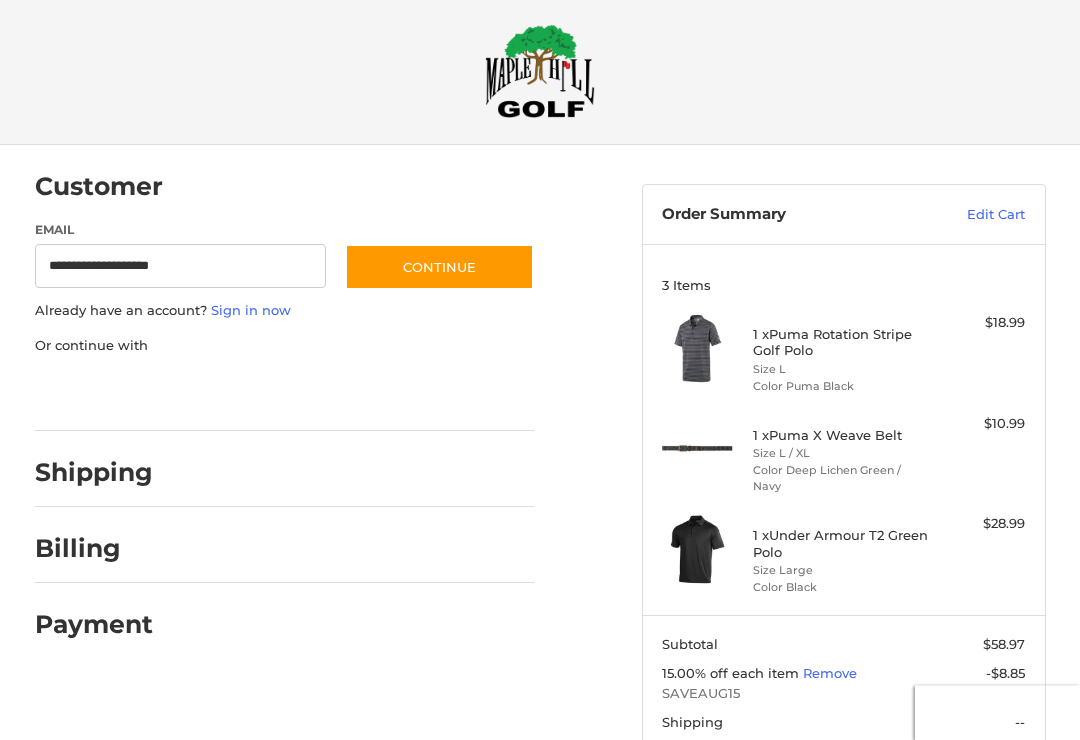 click on "Continue" at bounding box center (439, 268) 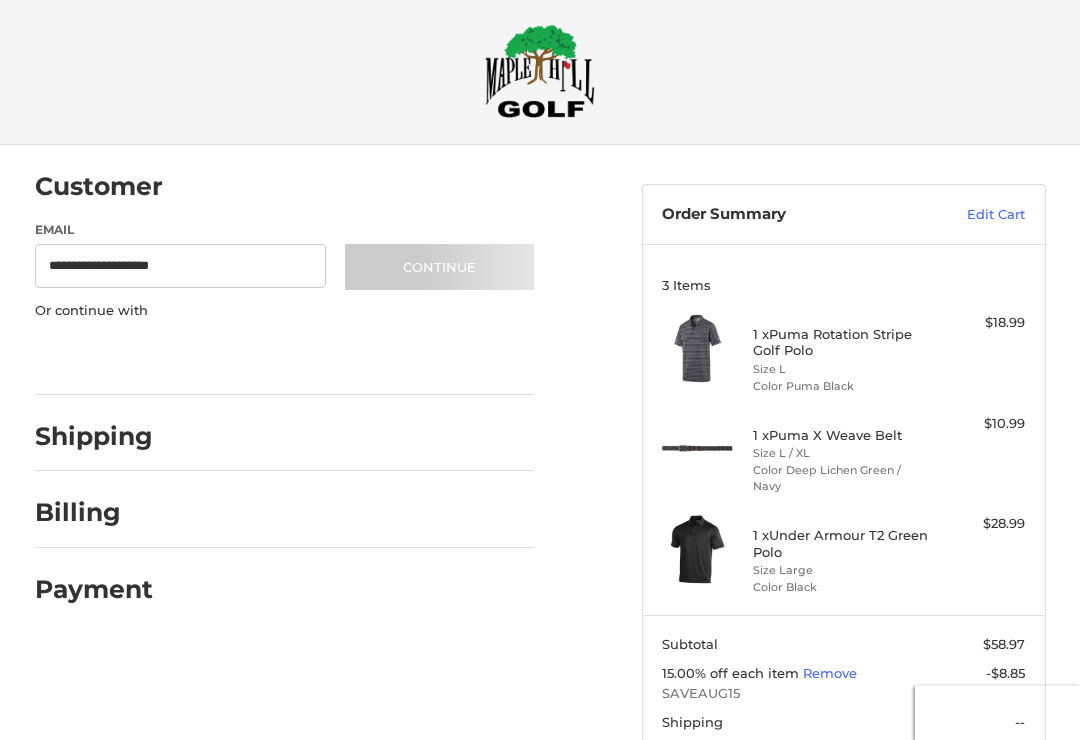 scroll, scrollTop: 15, scrollLeft: 0, axis: vertical 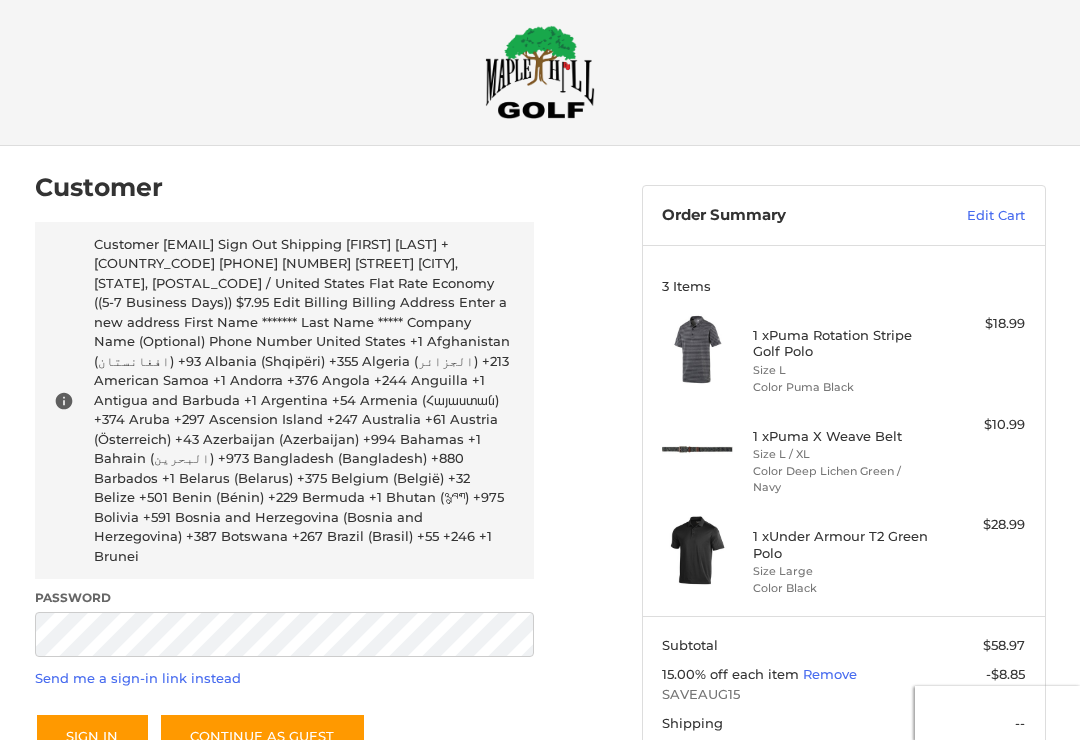 click on "Customer Returning Customer Looks like you have an account. Sign in with [EMAIL] for a faster checkout. Password Send me a sign-in link instead Sign In Continue as guest Not [EMAIL]? Change email . Shipping Billing Payment" at bounding box center [323, 598] 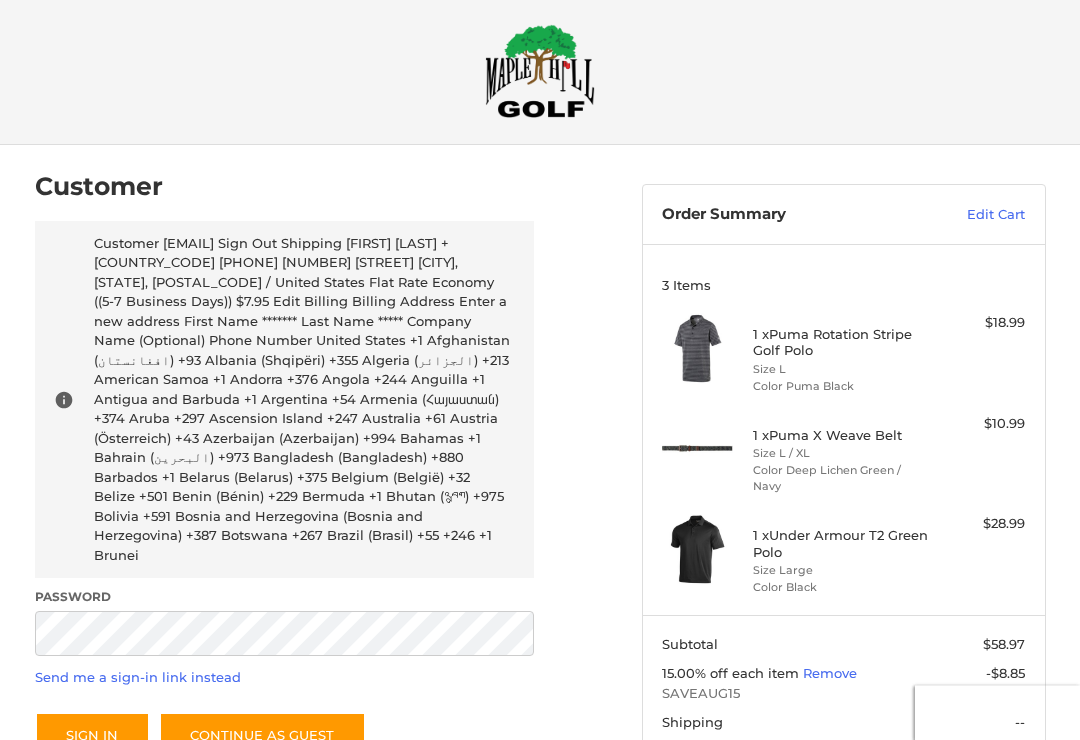 scroll, scrollTop: 15, scrollLeft: 0, axis: vertical 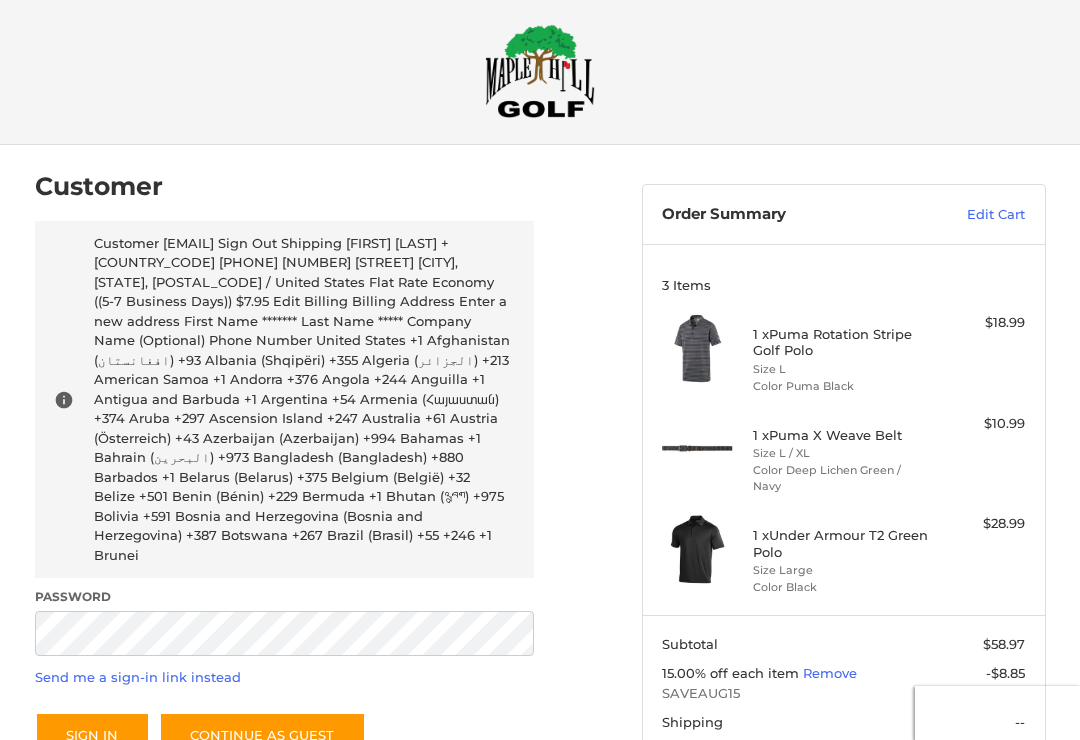 click on "Sign In" at bounding box center [92, 735] 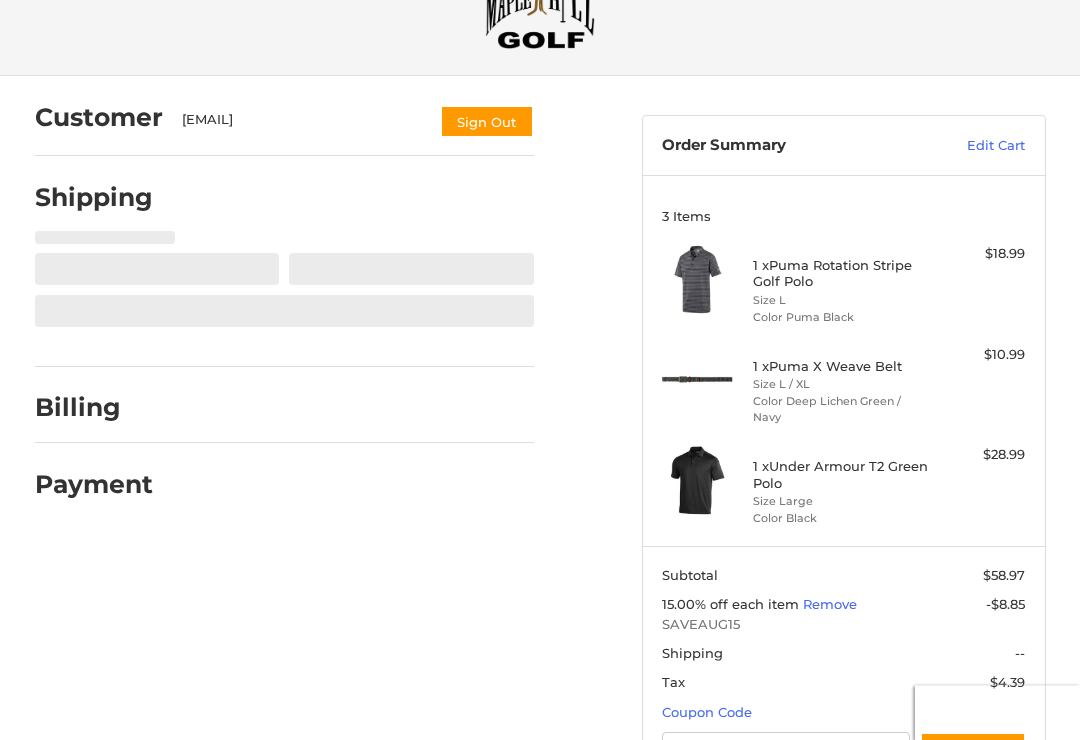 scroll, scrollTop: 87, scrollLeft: 0, axis: vertical 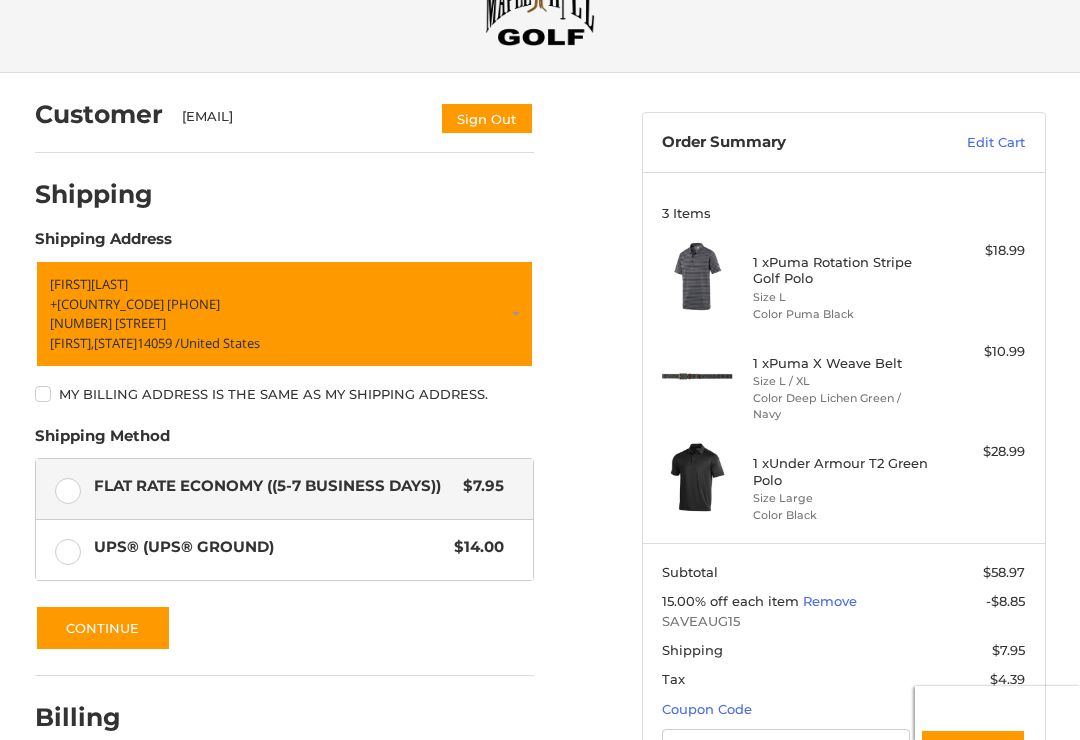click on "My billing address is the same as my shipping address." at bounding box center [284, 394] 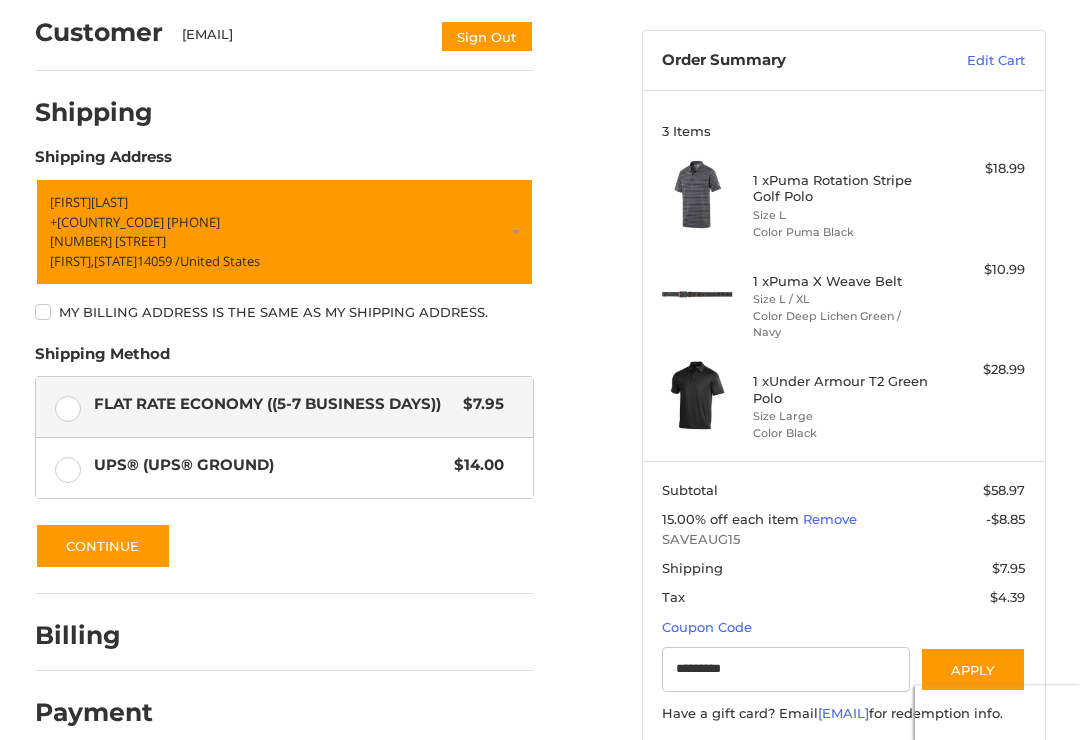 scroll, scrollTop: 169, scrollLeft: 0, axis: vertical 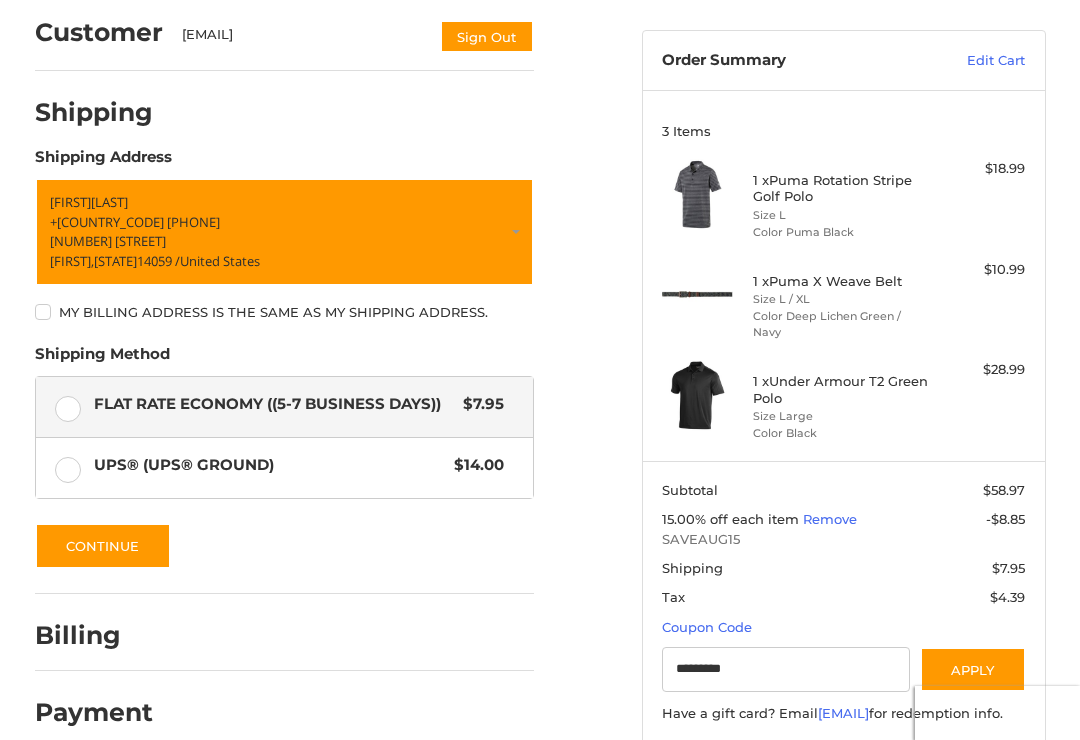 click on "Continue" at bounding box center [103, 546] 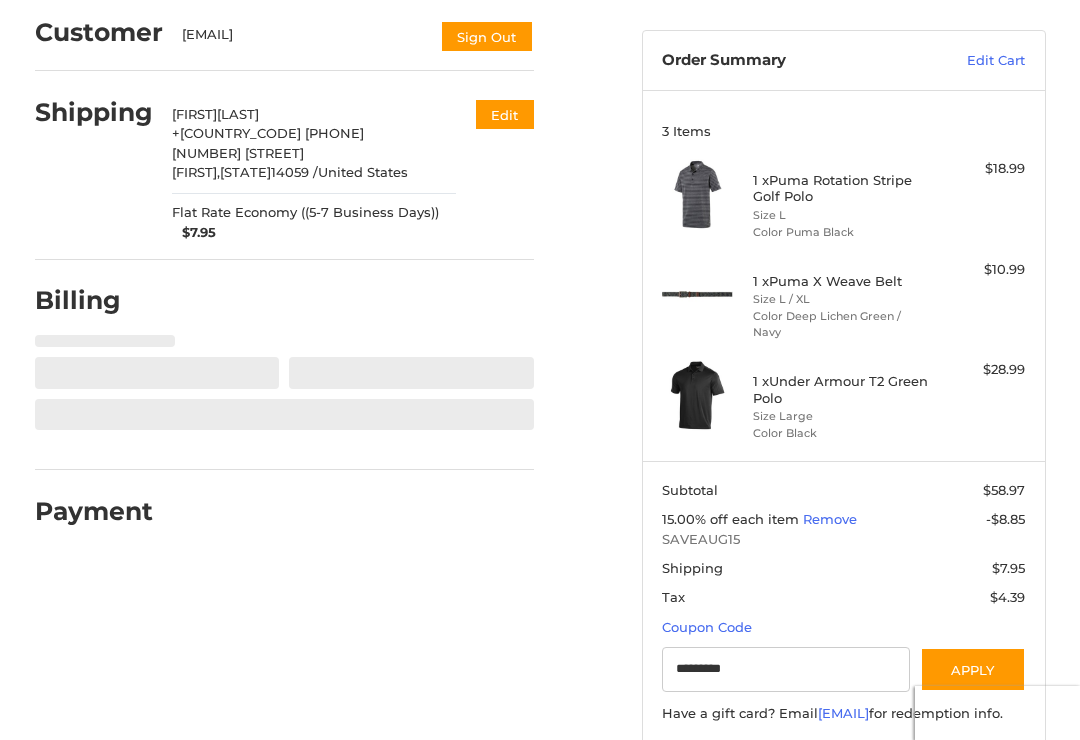 select on "**" 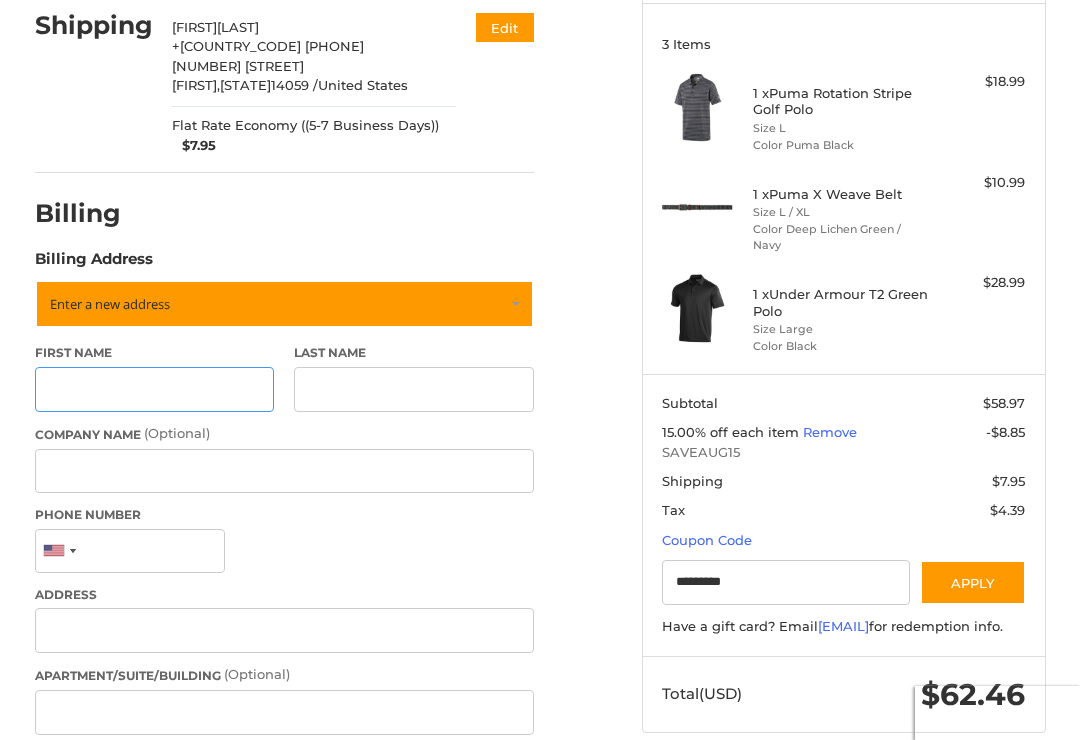 scroll, scrollTop: 273, scrollLeft: 0, axis: vertical 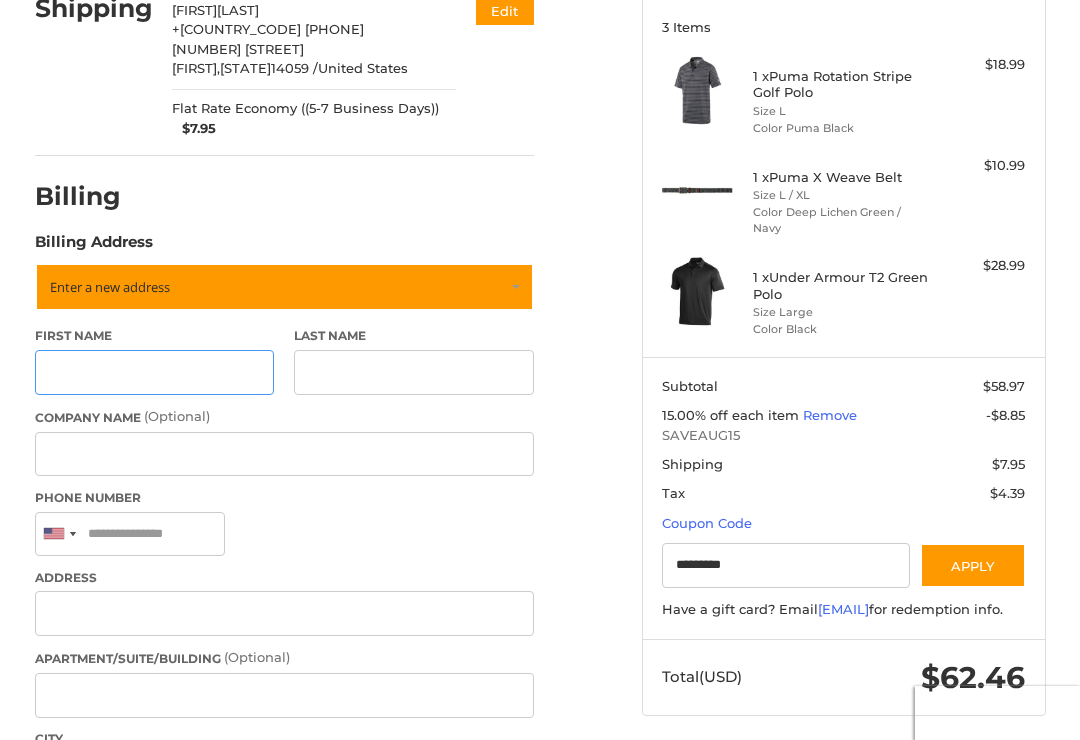 click on "First Name" at bounding box center [155, 372] 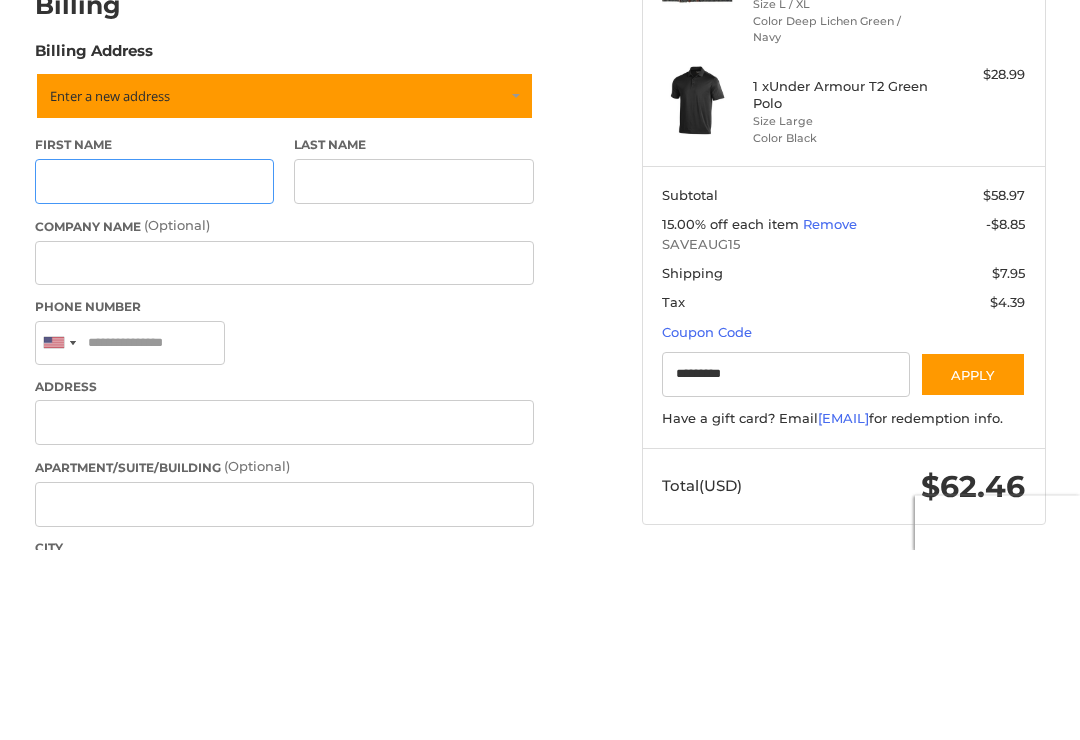 type on "*******" 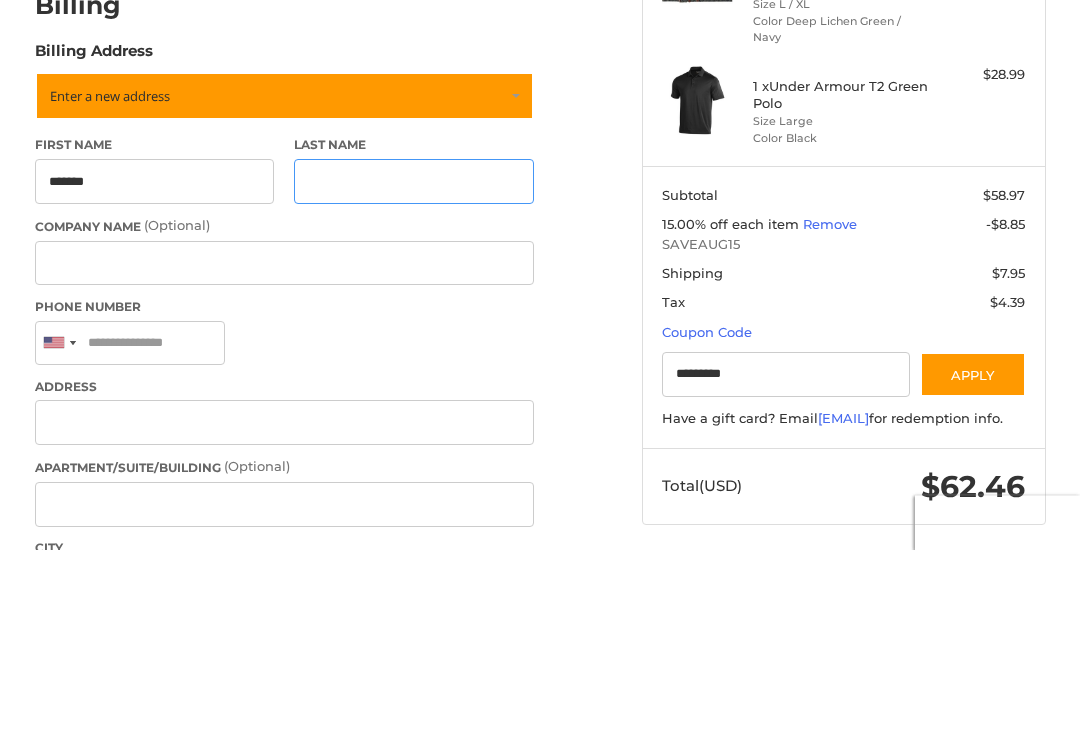 type on "*****" 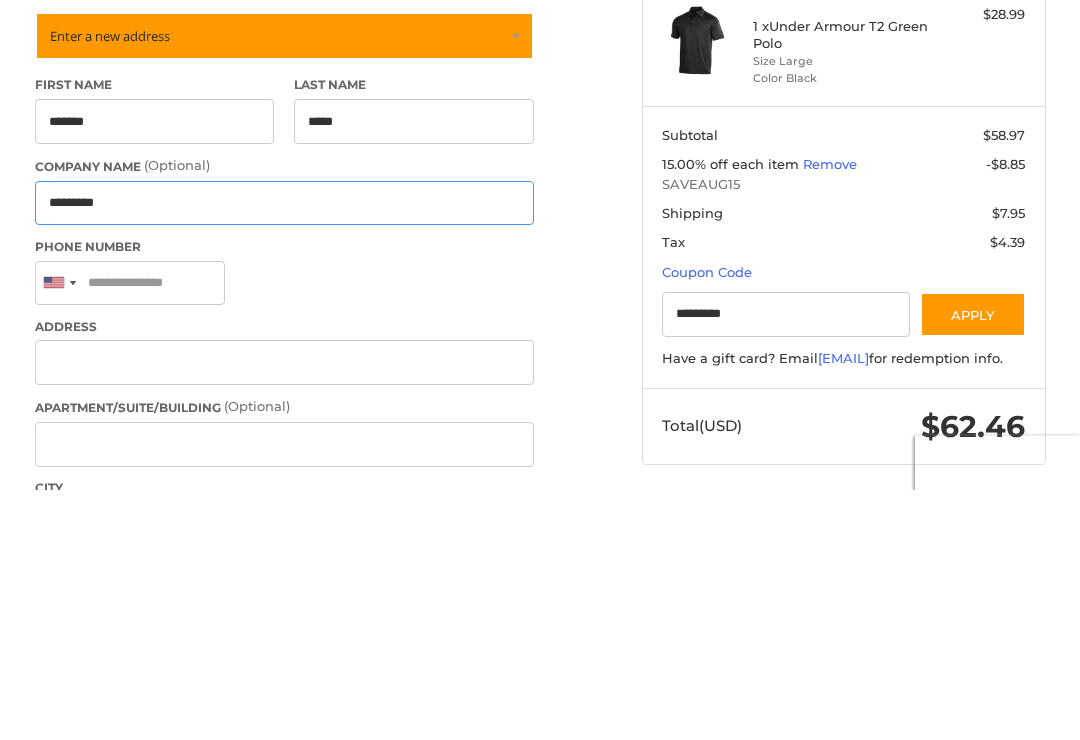 type on "*********" 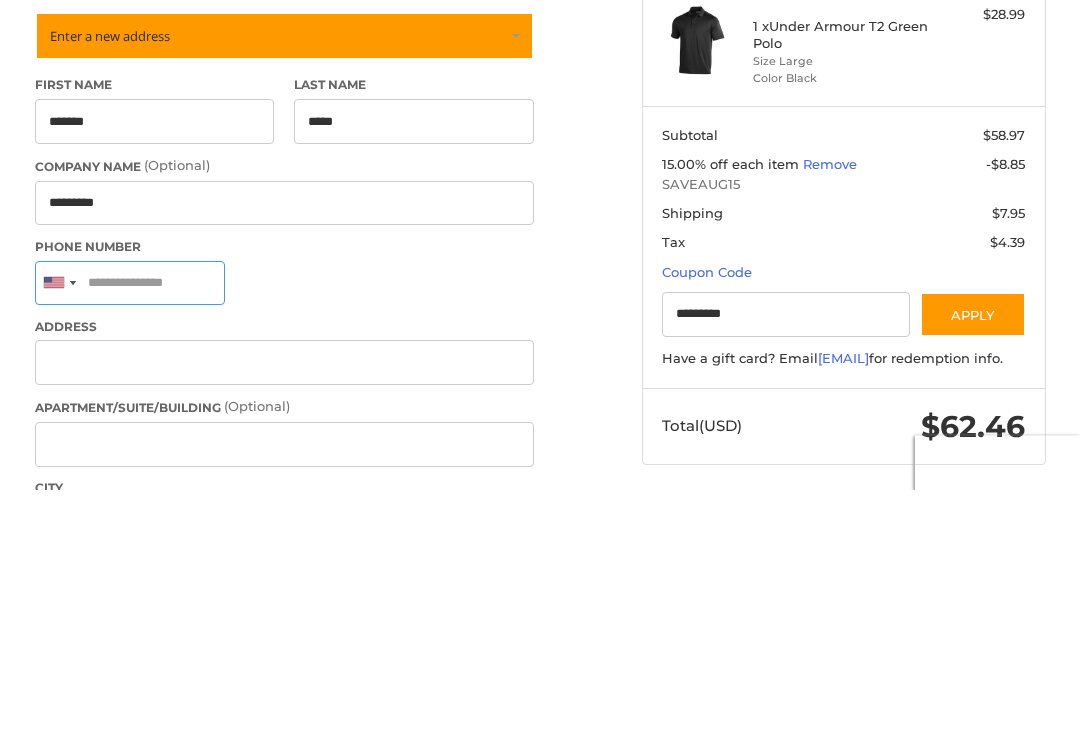 click on "Phone Number" at bounding box center [130, 534] 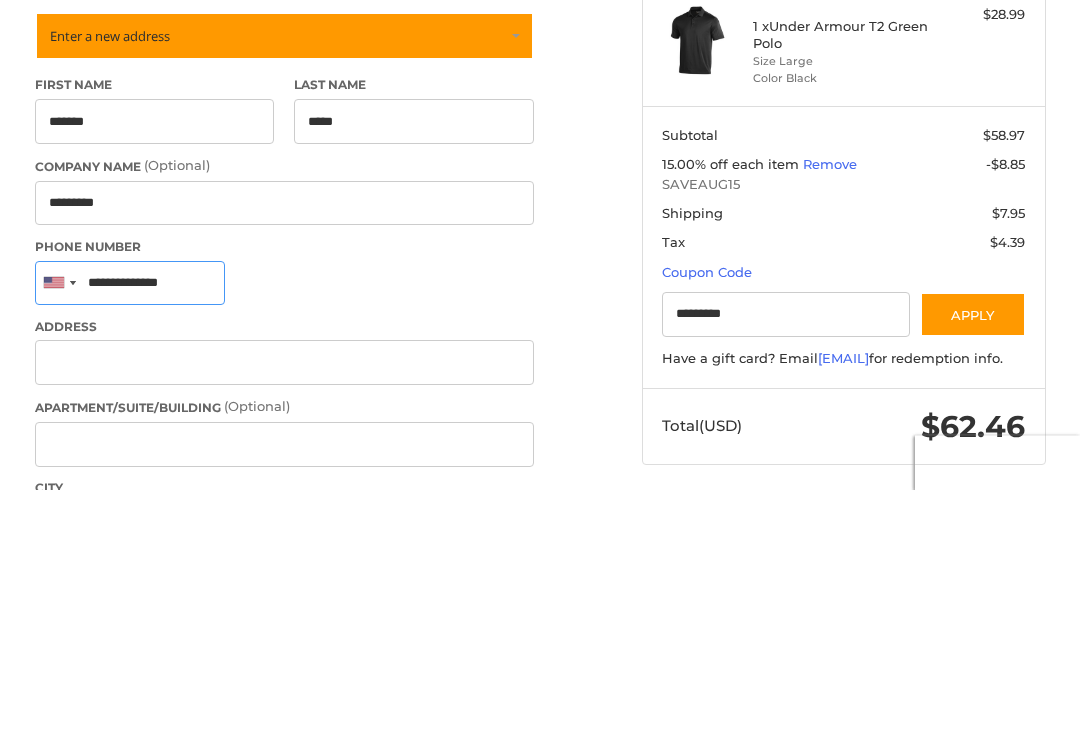 type on "**********" 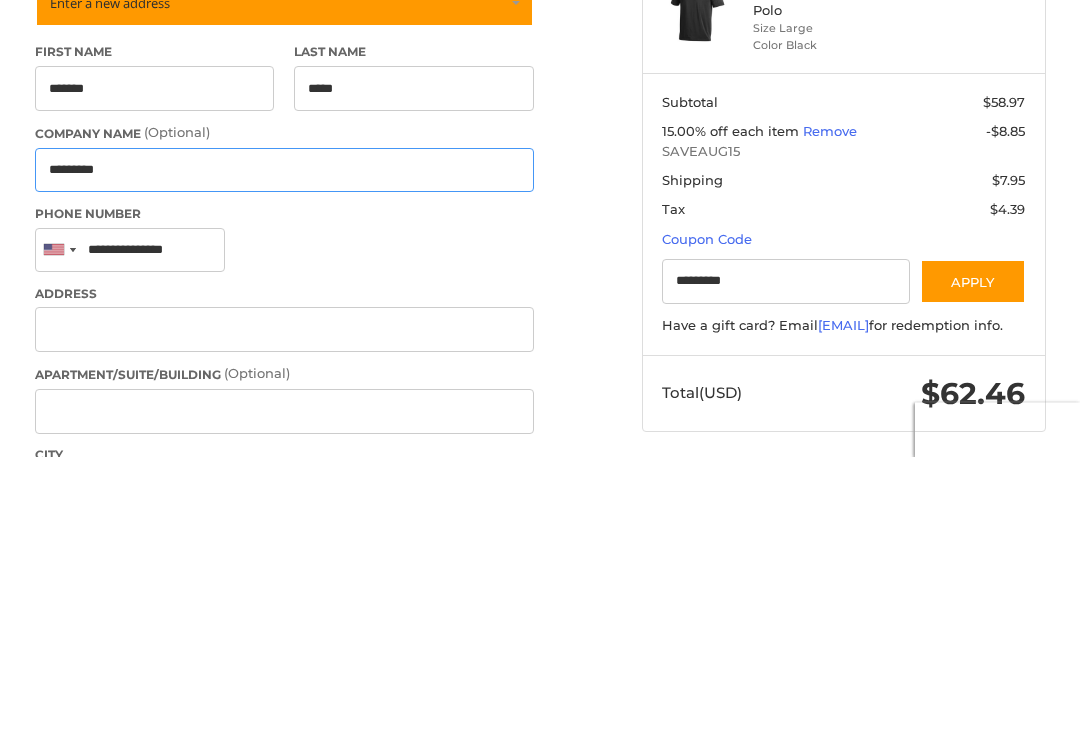 click on "*********" at bounding box center (284, 454) 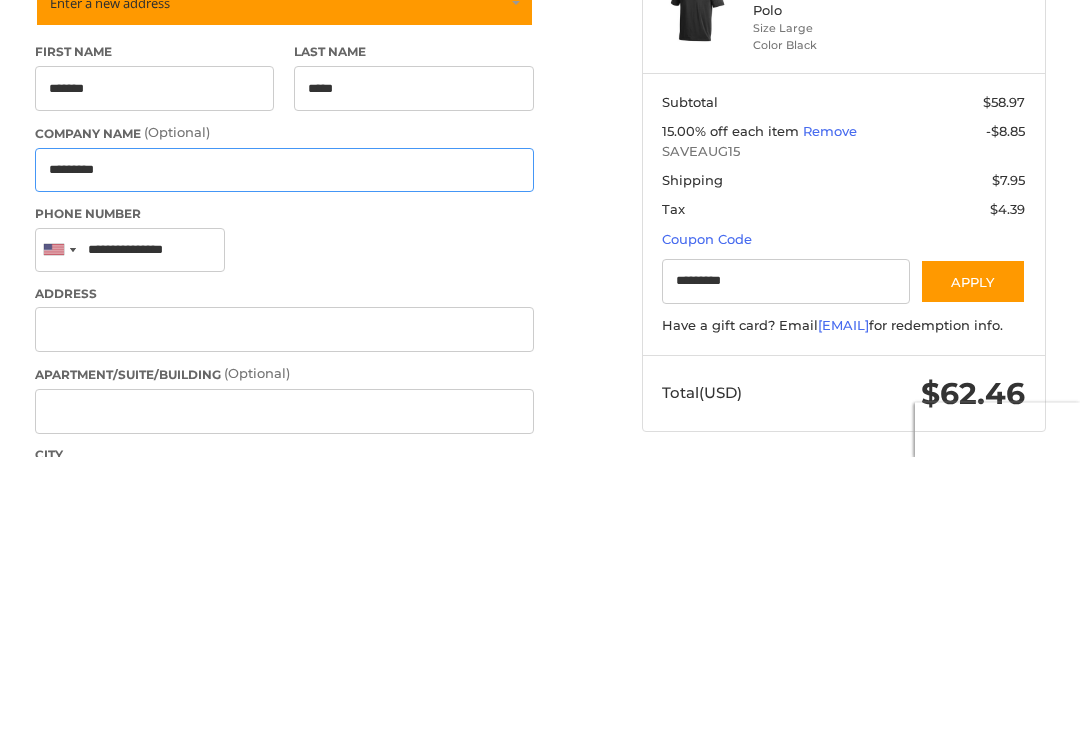 click on "*********" at bounding box center (284, 454) 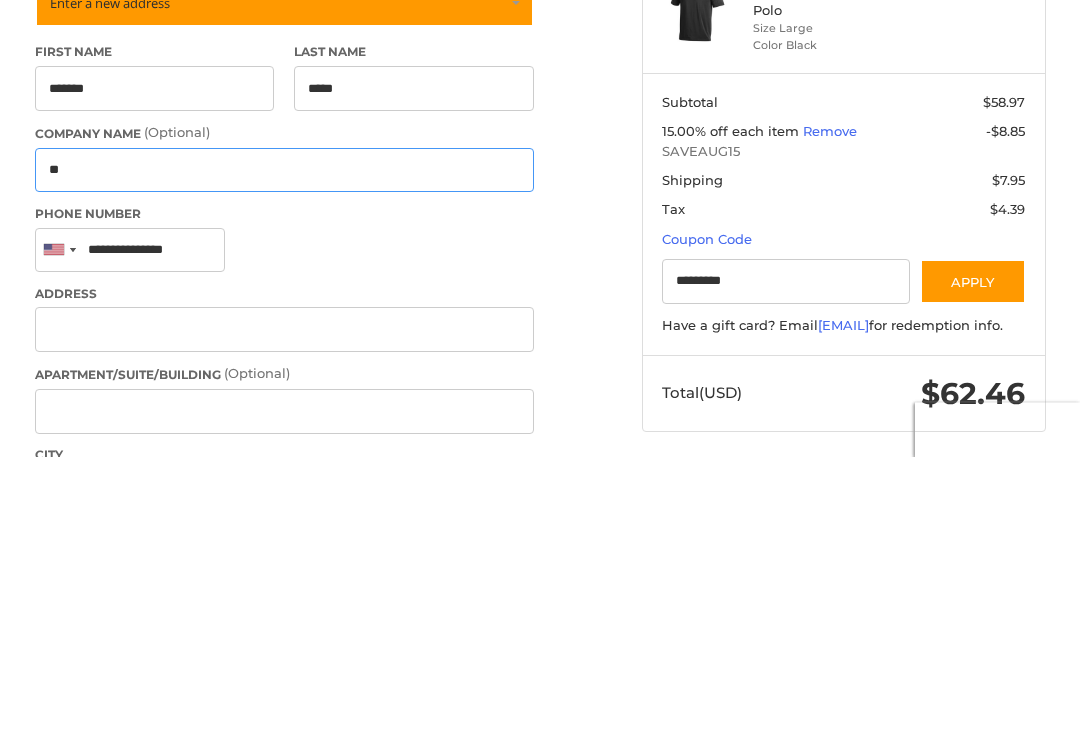 type on "*" 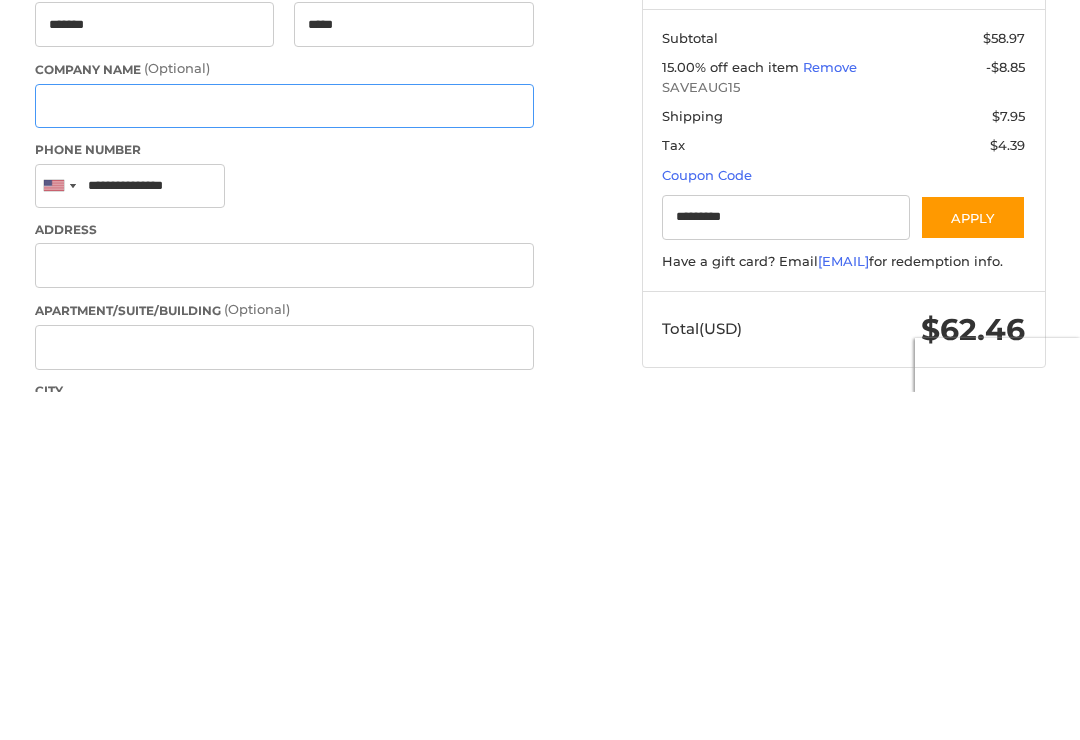 type 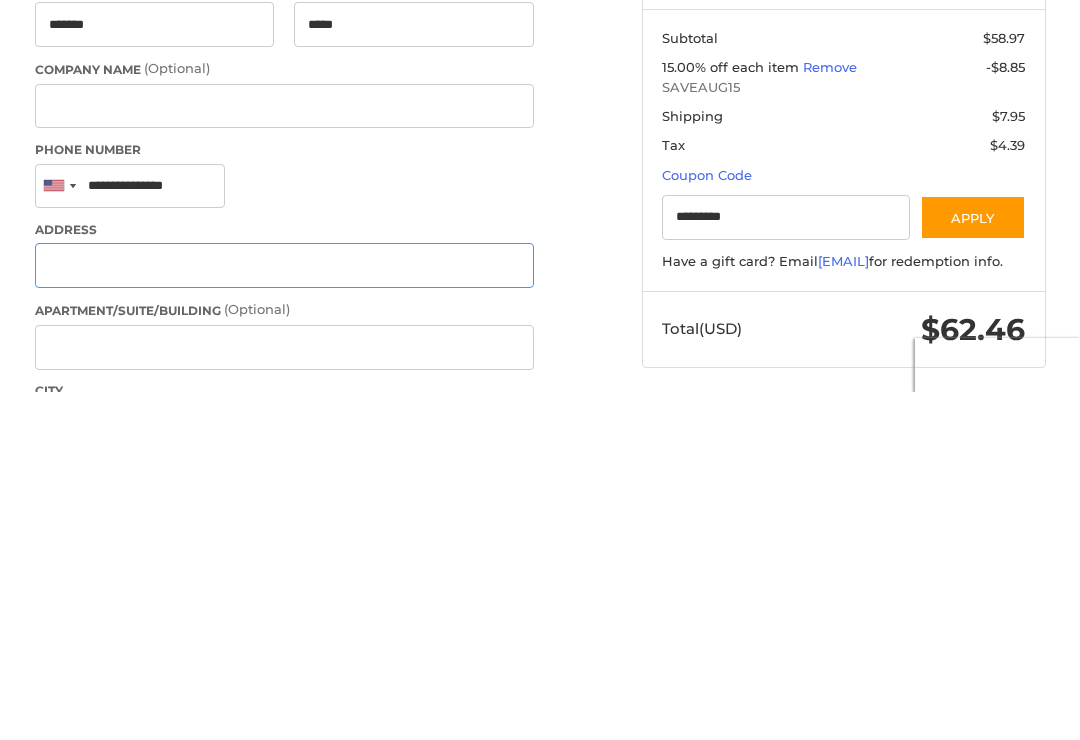 click on "Address" at bounding box center [284, 613] 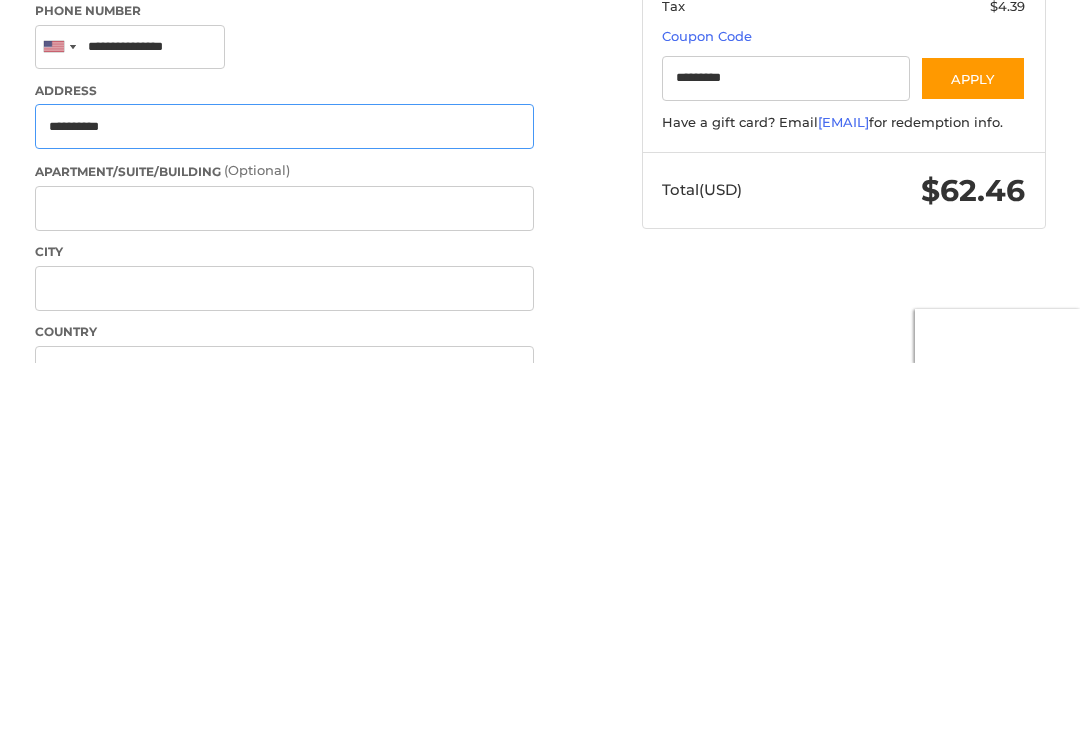scroll, scrollTop: 384, scrollLeft: 0, axis: vertical 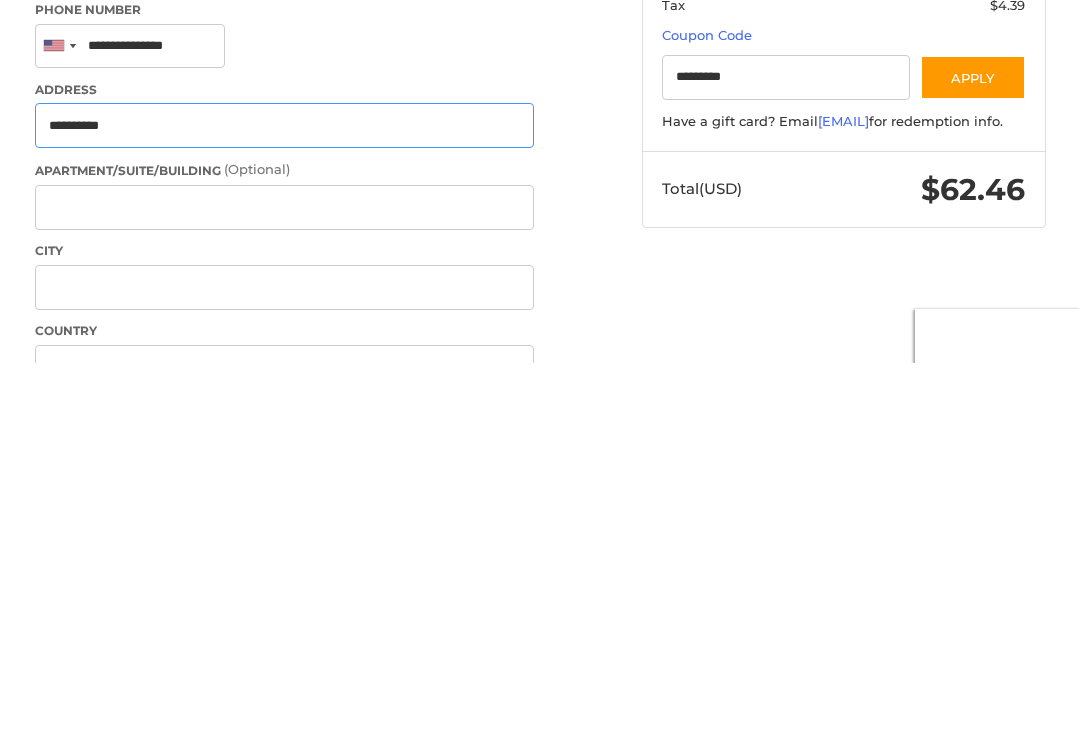 type on "**********" 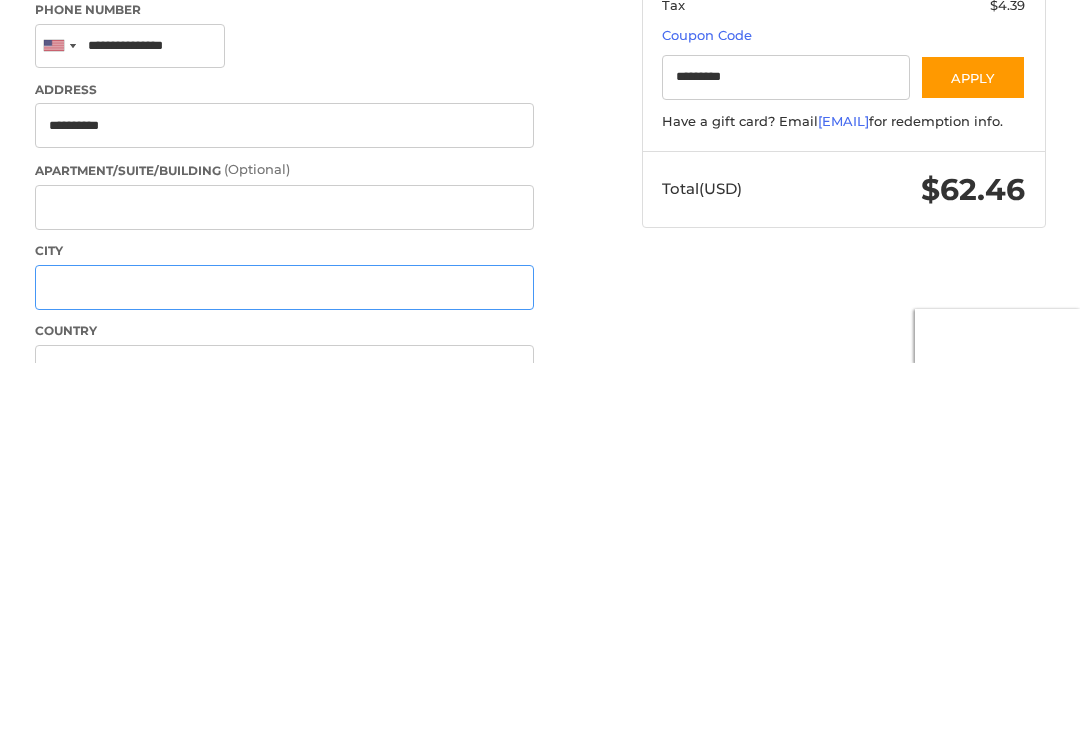 click on "City" at bounding box center [284, 664] 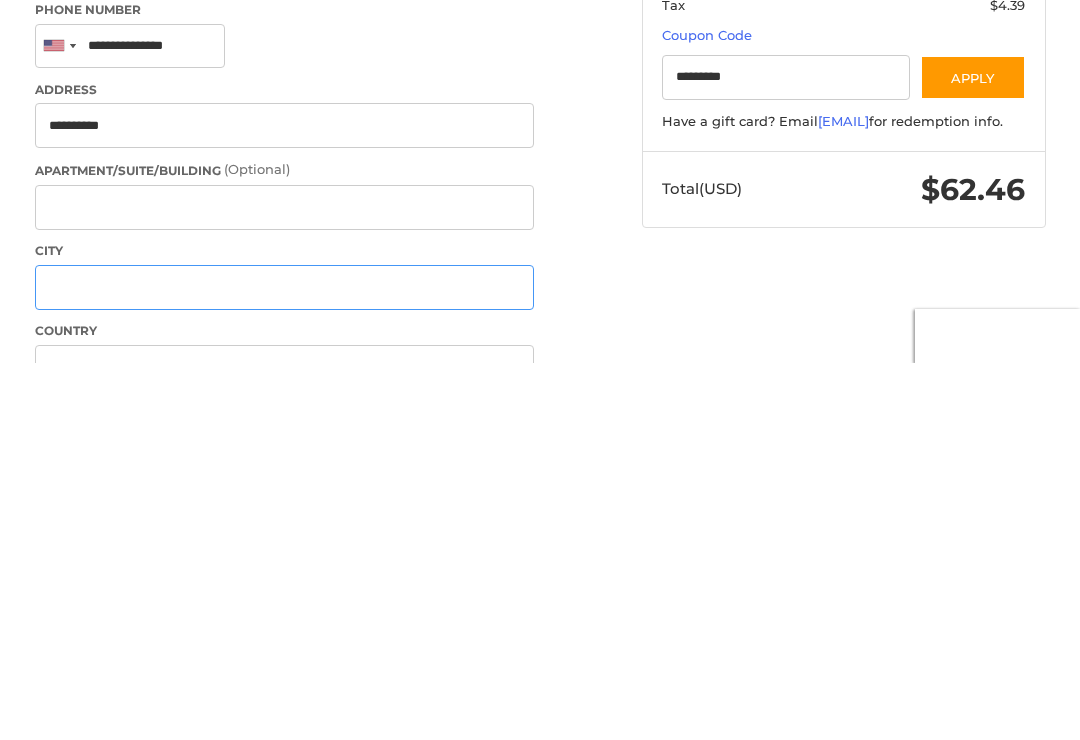 type on "****" 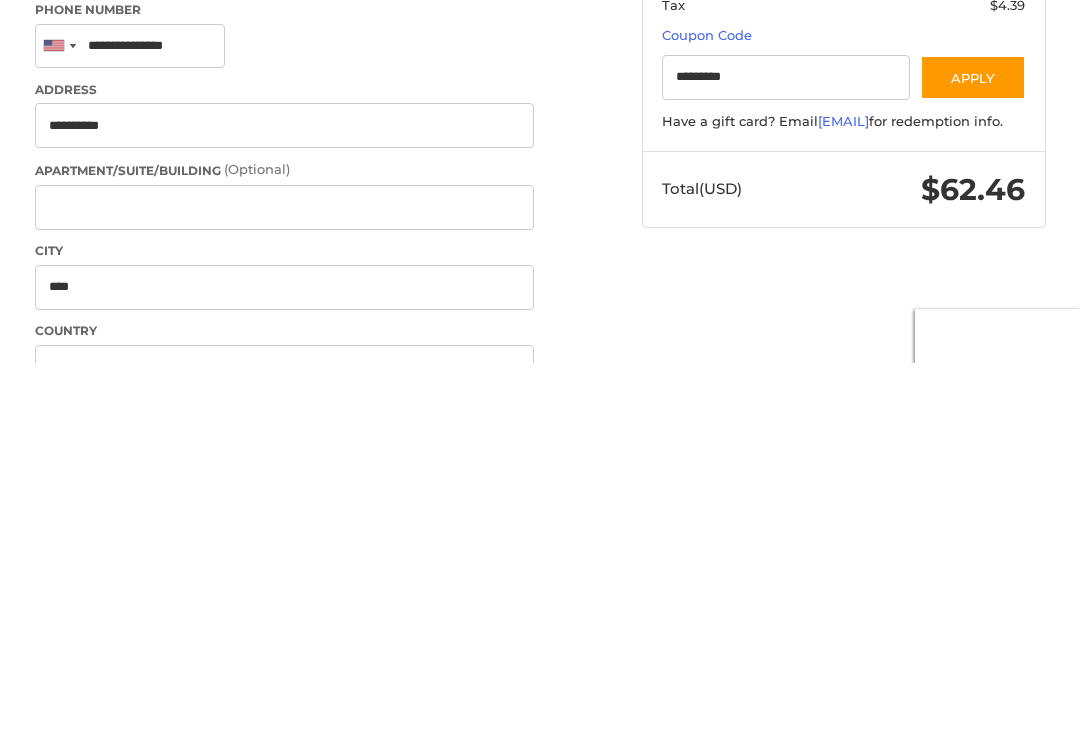 select on "**" 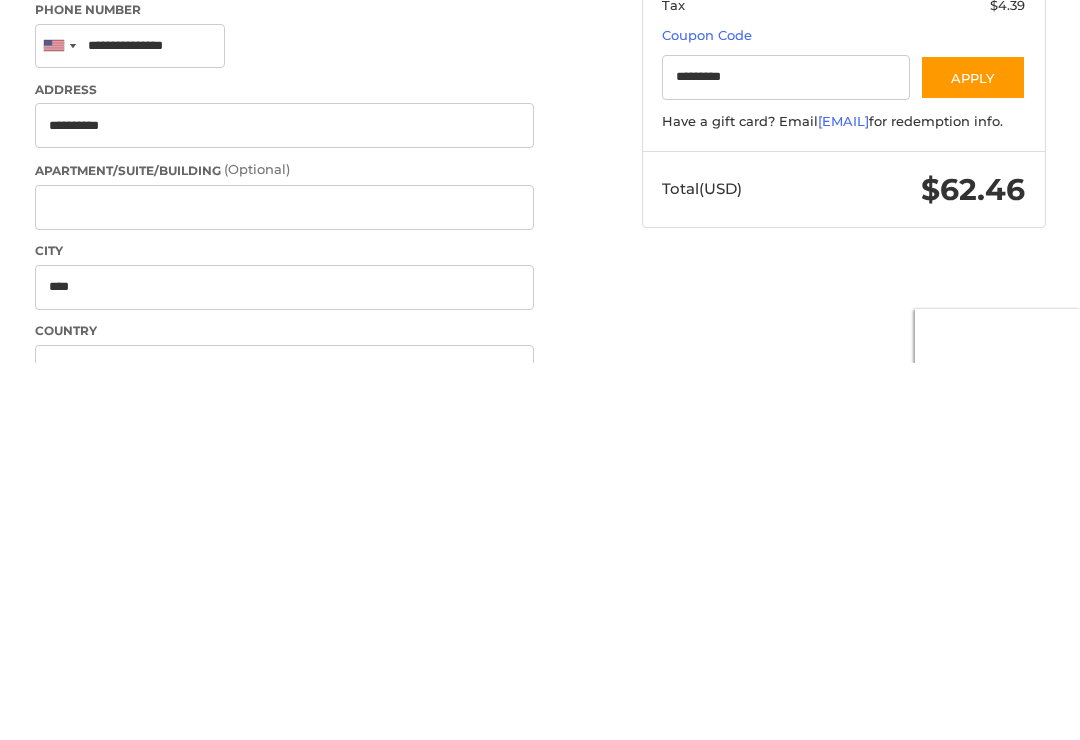 type on "*****" 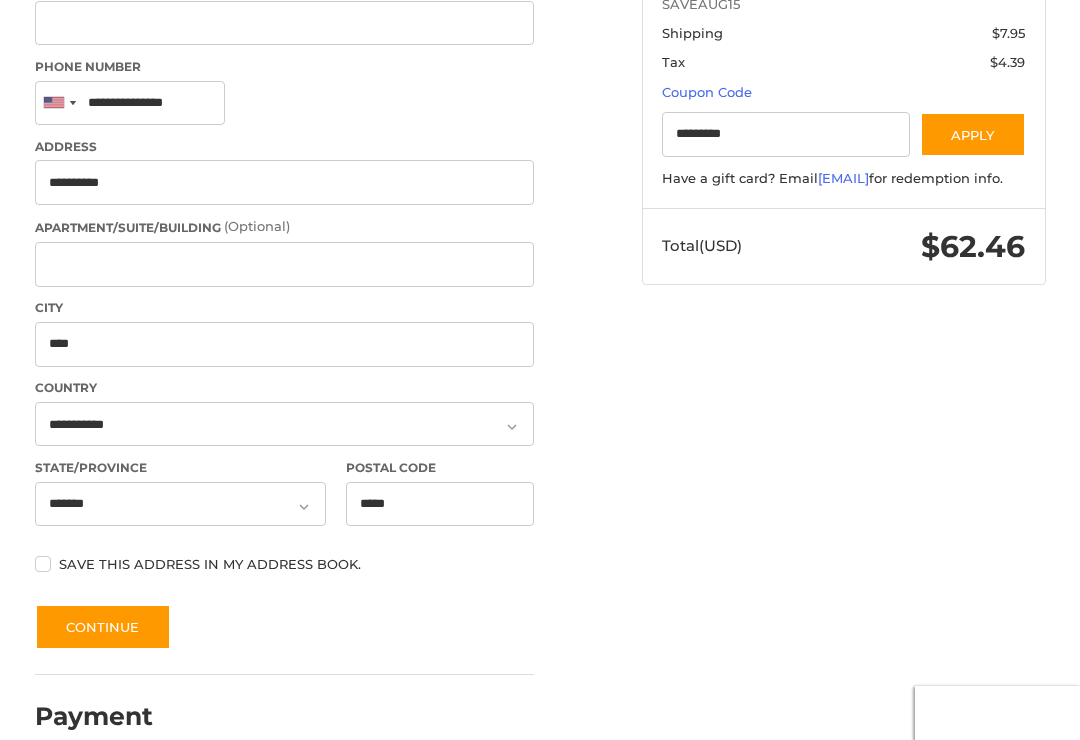 click on "Customer [EMAIL] Sign Out Shipping [FIRST]  [LAST]   +[COUNTRY_CODE] [PHONE] [NUMBER] [STREET]  [CITY],  [STATE],  [POSTAL_CODE] /  United States  Flat Rate Economy ((5-7 Business Days)) $7.95 Edit Billing Billing Address Enter a new address First Name ******* Last Name ***** Company Name   (Optional) Phone Number United States +1 Afghanistan (‫افغانستان‬‎) +93 Albania (Shqipëri) +355 Algeria (‫الجزائر‬‎) +213 American Samoa +1 Andorra +376 Angola +244 Anguilla +1 Antigua and Barbuda +1 Argentina +54 Armenia (Հայաստան) +374 Aruba +297 Ascension Island +247 Australia +61 Austria (Österreich) +43 Azerbaijan (‫Azerbaijan‬‎) +994 Bahamas +1 Bahrain (‫البحرين‬‎) +973 Bangladesh (Bangladesh) +880 Barbados +1 Belarus (Belarus) +375 Belgium (België) +32 Belize +501 Benin (Bénin) +229 Bermuda +1 Bhutan (འབྲུག) +975 Bolivia +591 Bosnia and Herzegovina (Bosnia and Herzegovina) +387 Botswana +267 Brazil (Brasil) +55 +246 +1 Brunei" at bounding box center [540, 113] 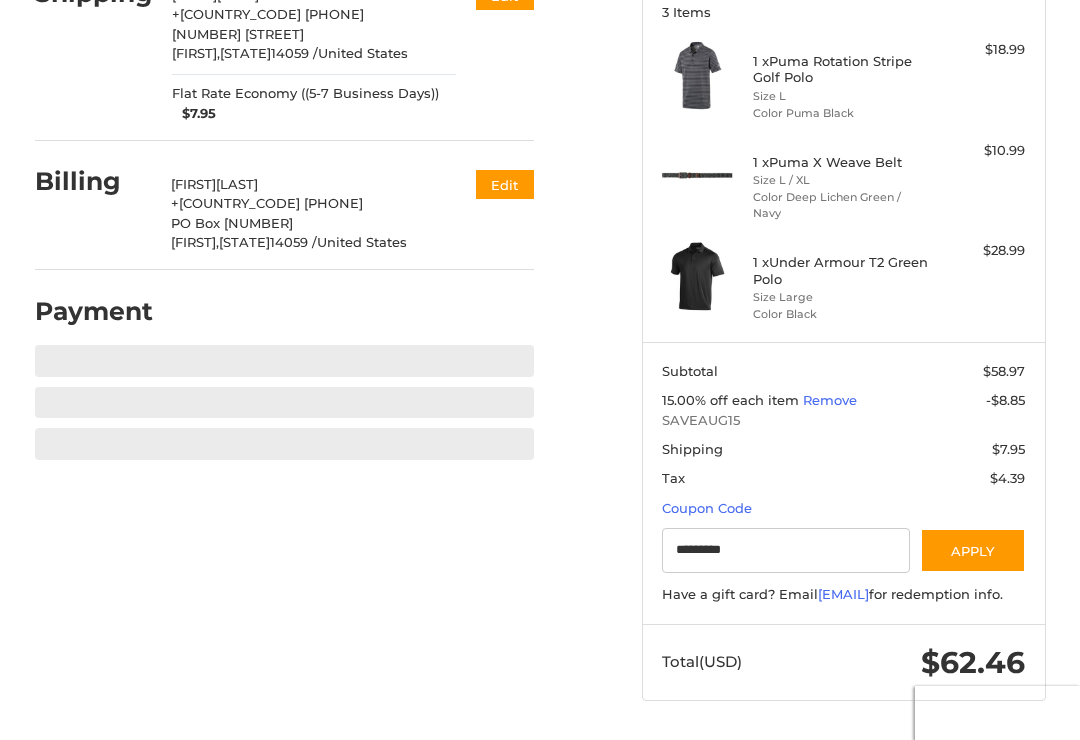 scroll, scrollTop: 267, scrollLeft: 0, axis: vertical 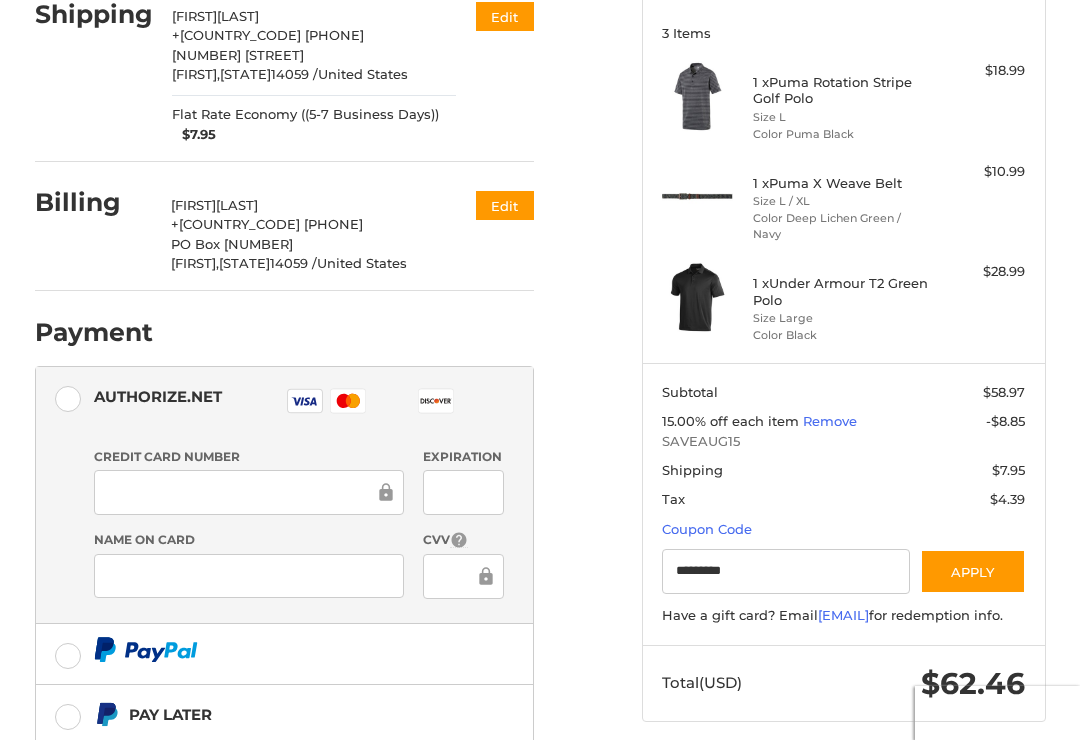 click on "Edit" at bounding box center (505, 205) 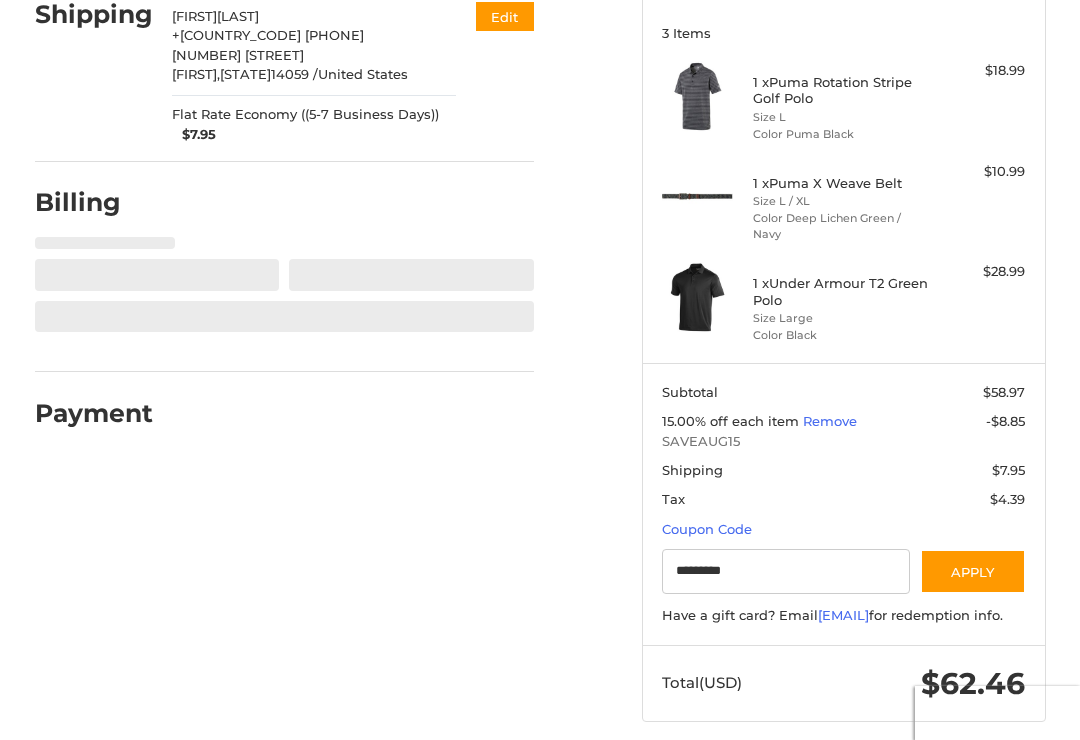 select on "**" 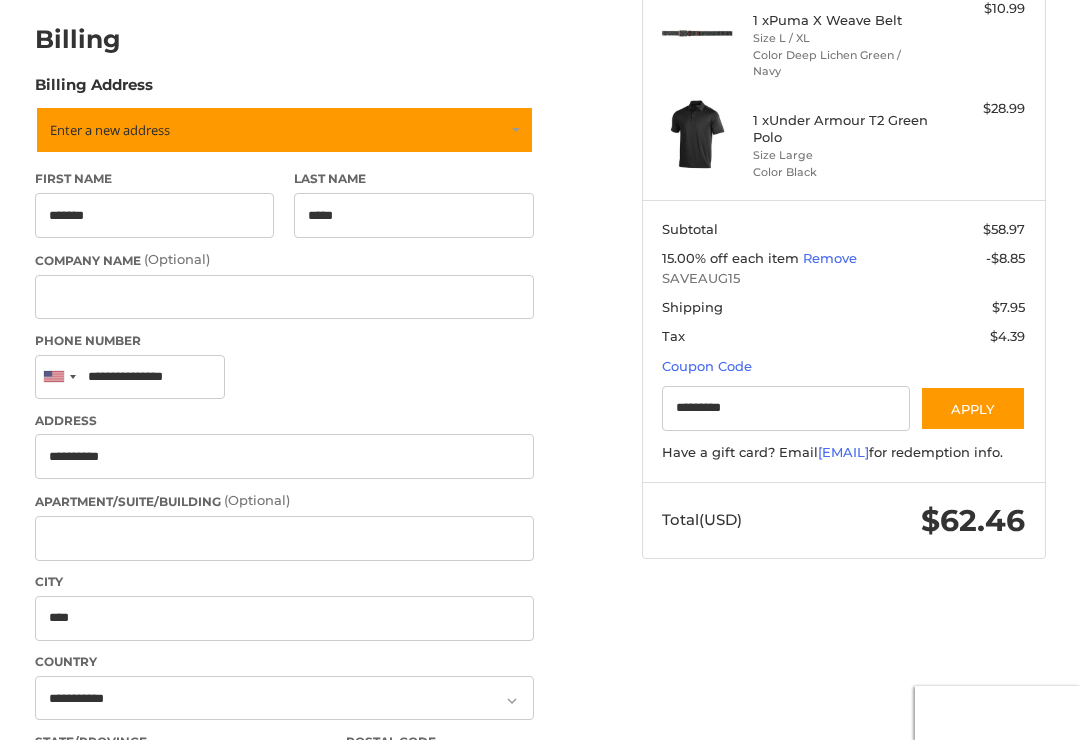 scroll, scrollTop: 429, scrollLeft: 0, axis: vertical 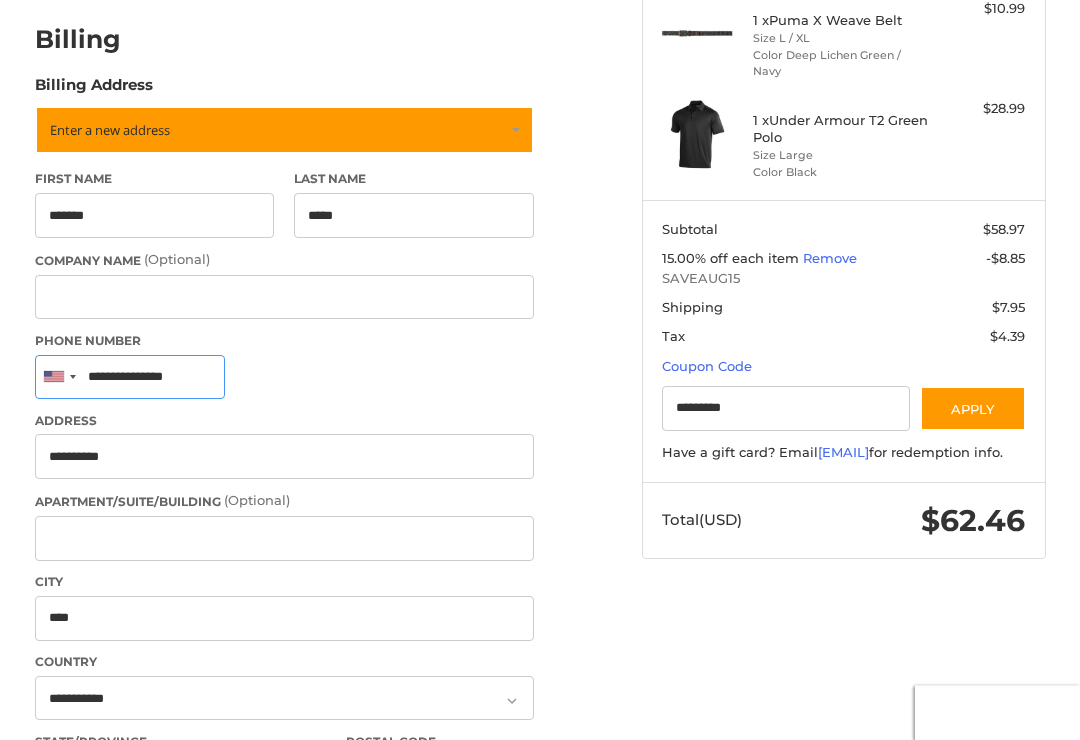 click on "**********" at bounding box center (130, 378) 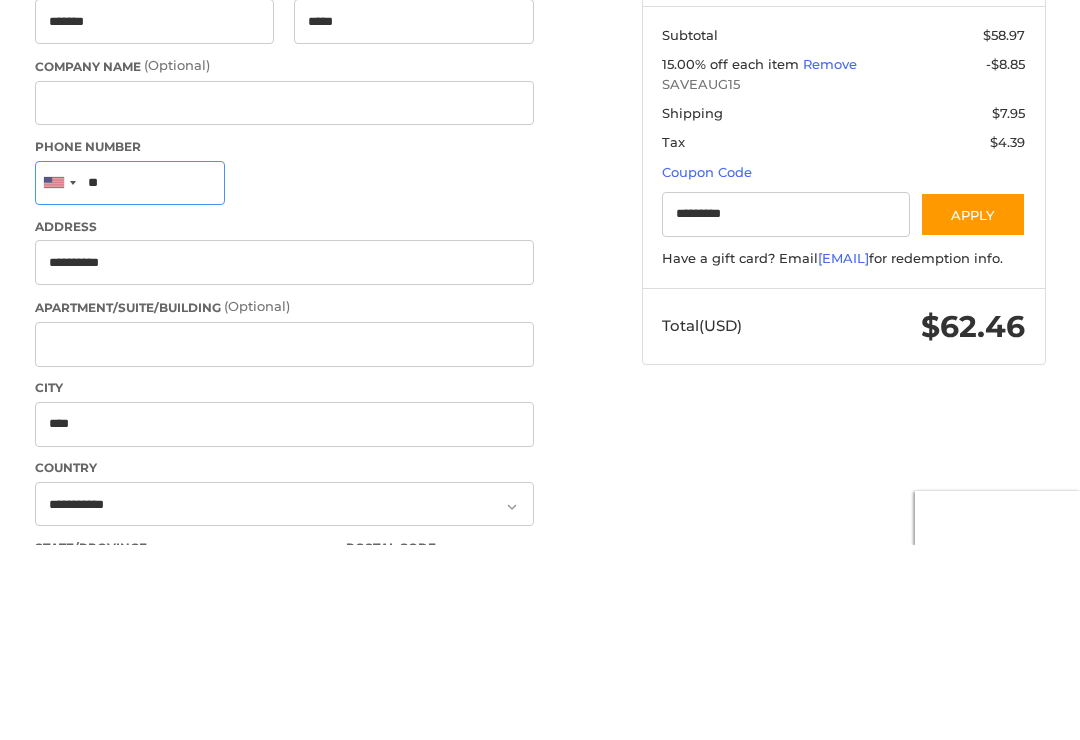 type on "*" 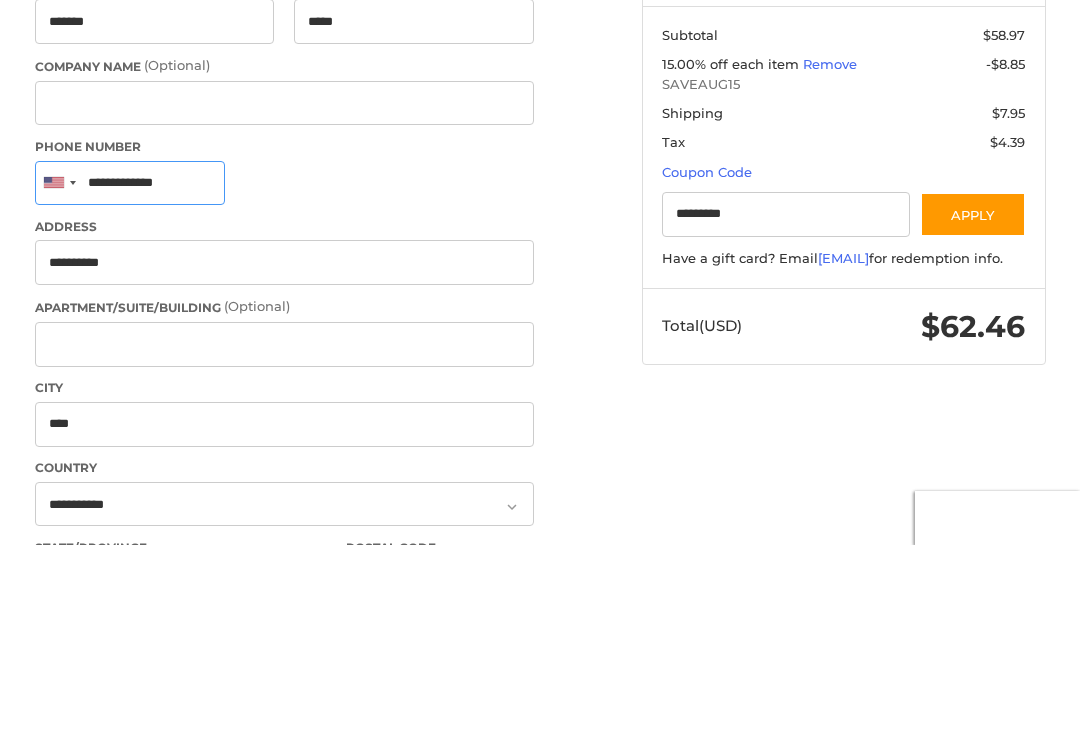 type on "**********" 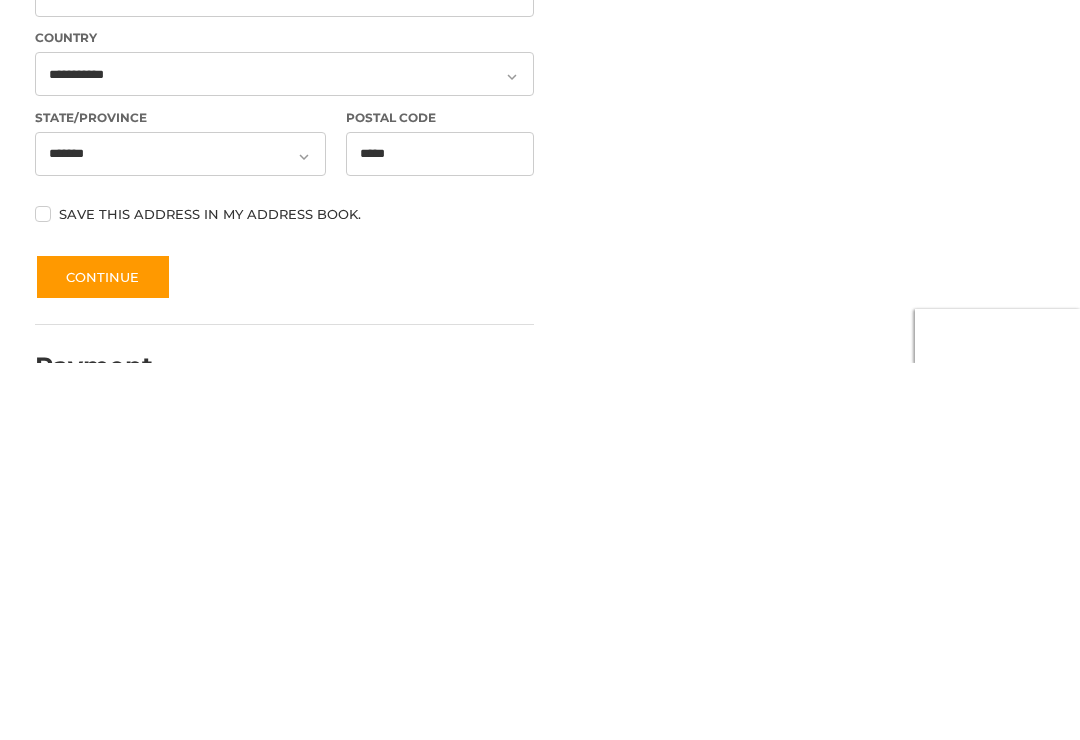 scroll, scrollTop: 686, scrollLeft: 0, axis: vertical 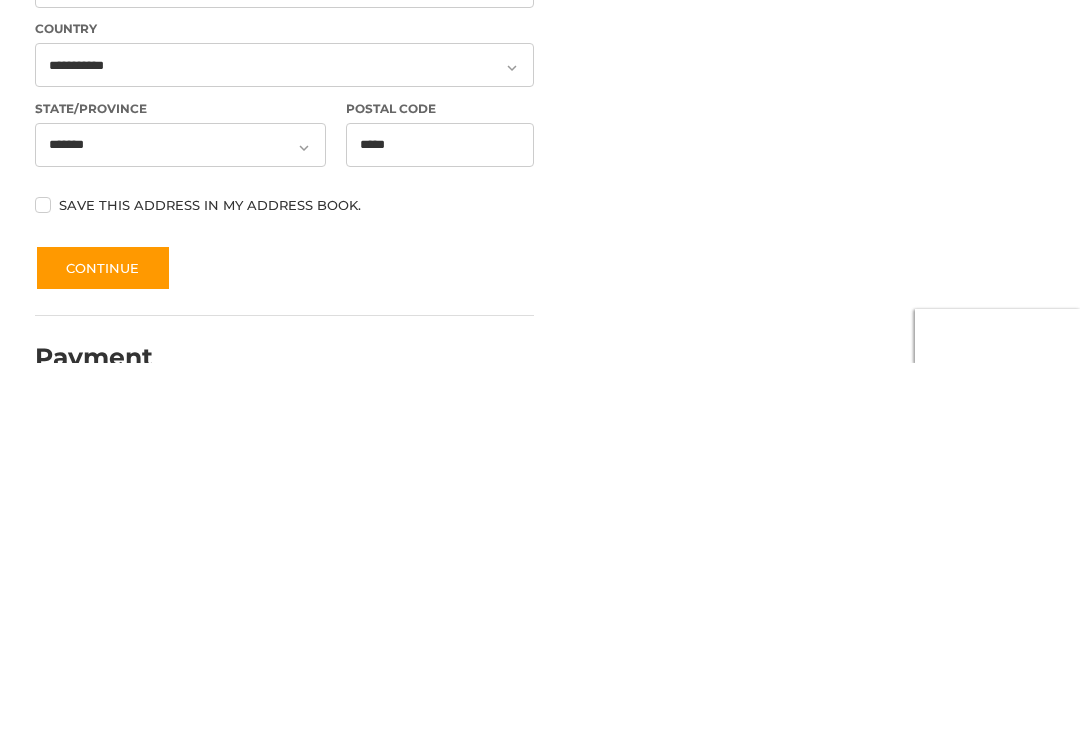 click on "Continue" at bounding box center [103, 645] 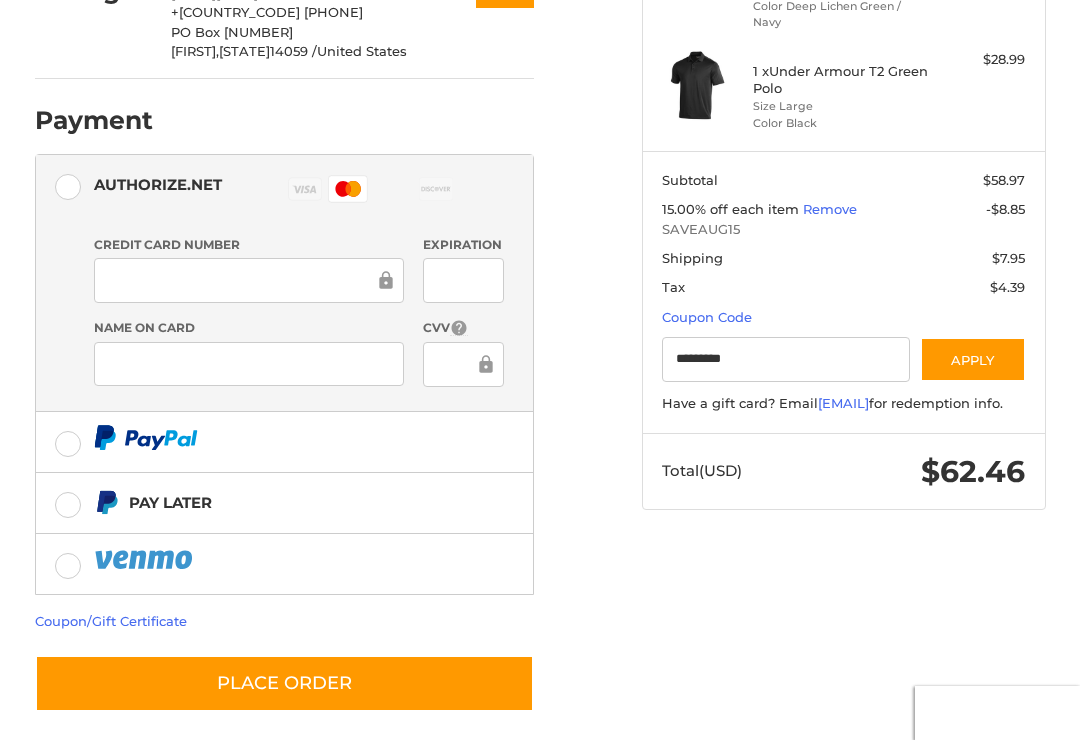 scroll, scrollTop: 473, scrollLeft: 0, axis: vertical 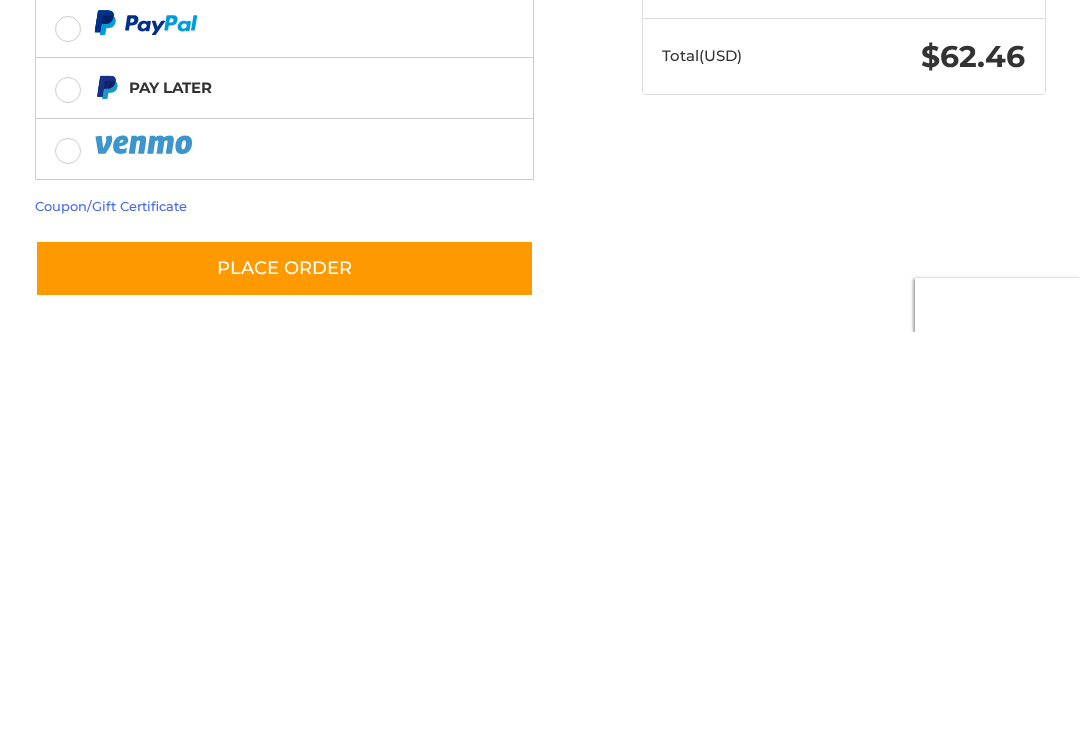 click on "Customer [EMAIL] Sign Out Shipping [FIRST] [LAST] +[COUNTRY_CODE] [PHONE] [NUMBER] [STREET] [CITY], [STATE], [POSTAL_CODE] / United States Flat Rate Economy ((5-7 Business Days)) $7.95 Edit Billing [FIRST] [LAST] +[COUNTRY_CODE] [PHONE] PO Box [NUMBER] [CITY], [STATE], [POSTAL_CODE] / United States Edit Payment Payment Methods Authorize.net Authorize.net Visa Master Amex Discover Diners Club JCB Credit card Credit Card Number Expiration Name on Card CVV Pay Later Redeemable Payments Coupon/Gift Certificate Place Order" at bounding box center (323, 189) 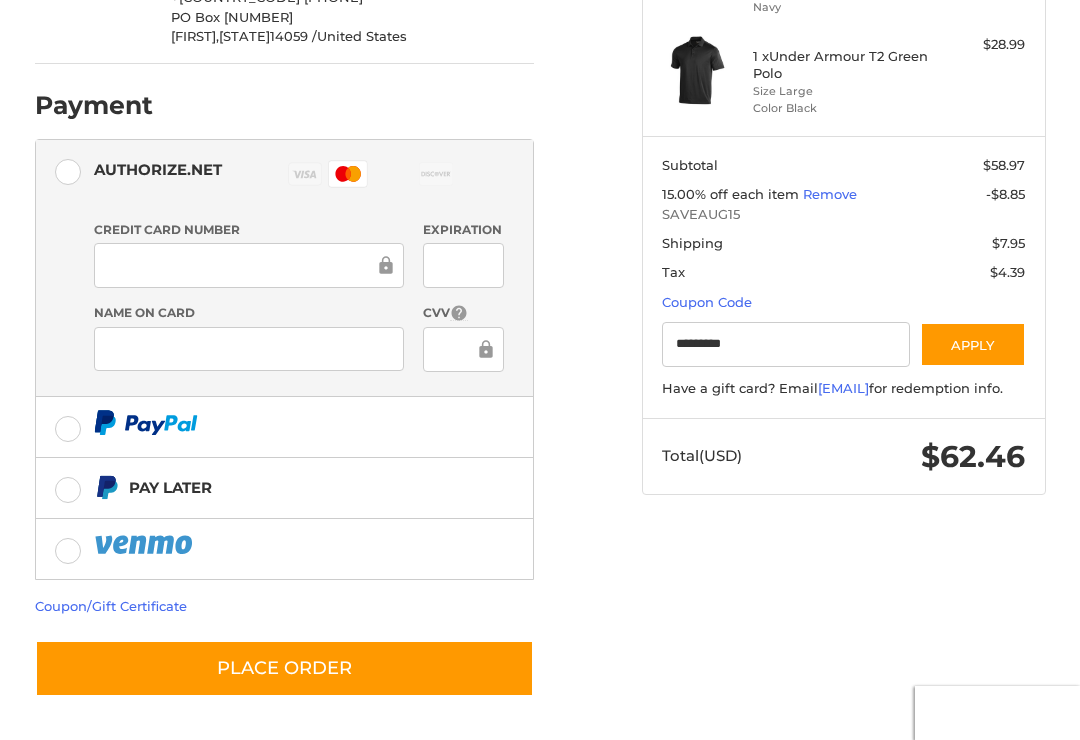 click on "Place Order" at bounding box center (284, 668) 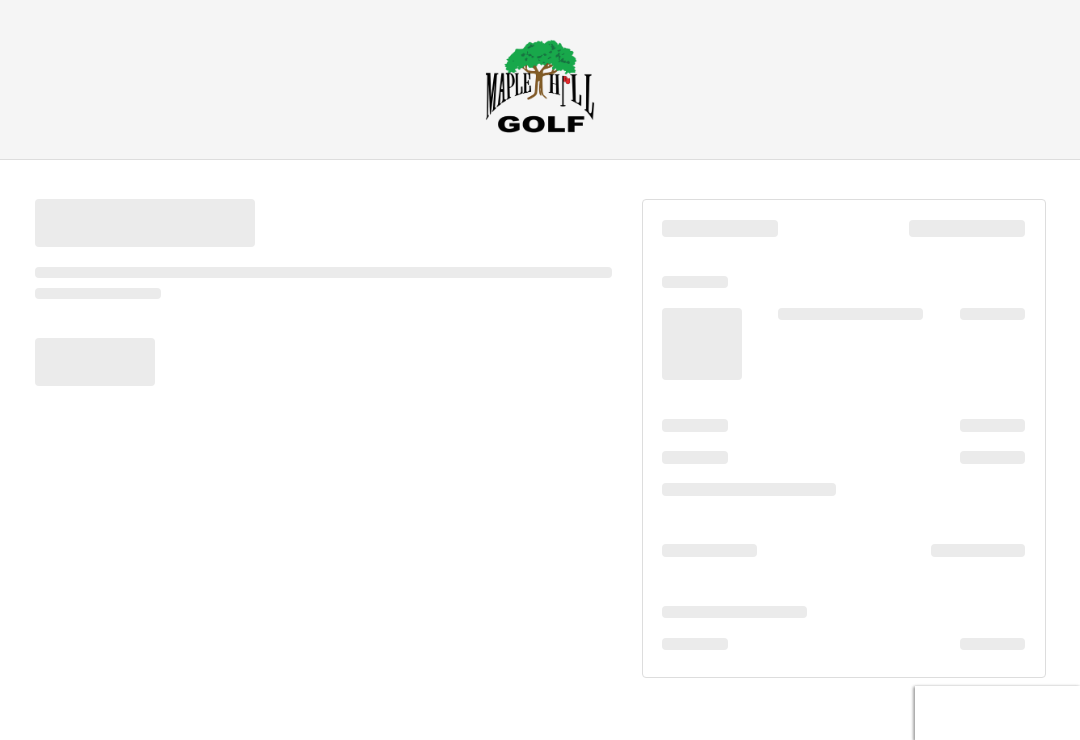 scroll, scrollTop: 0, scrollLeft: 0, axis: both 